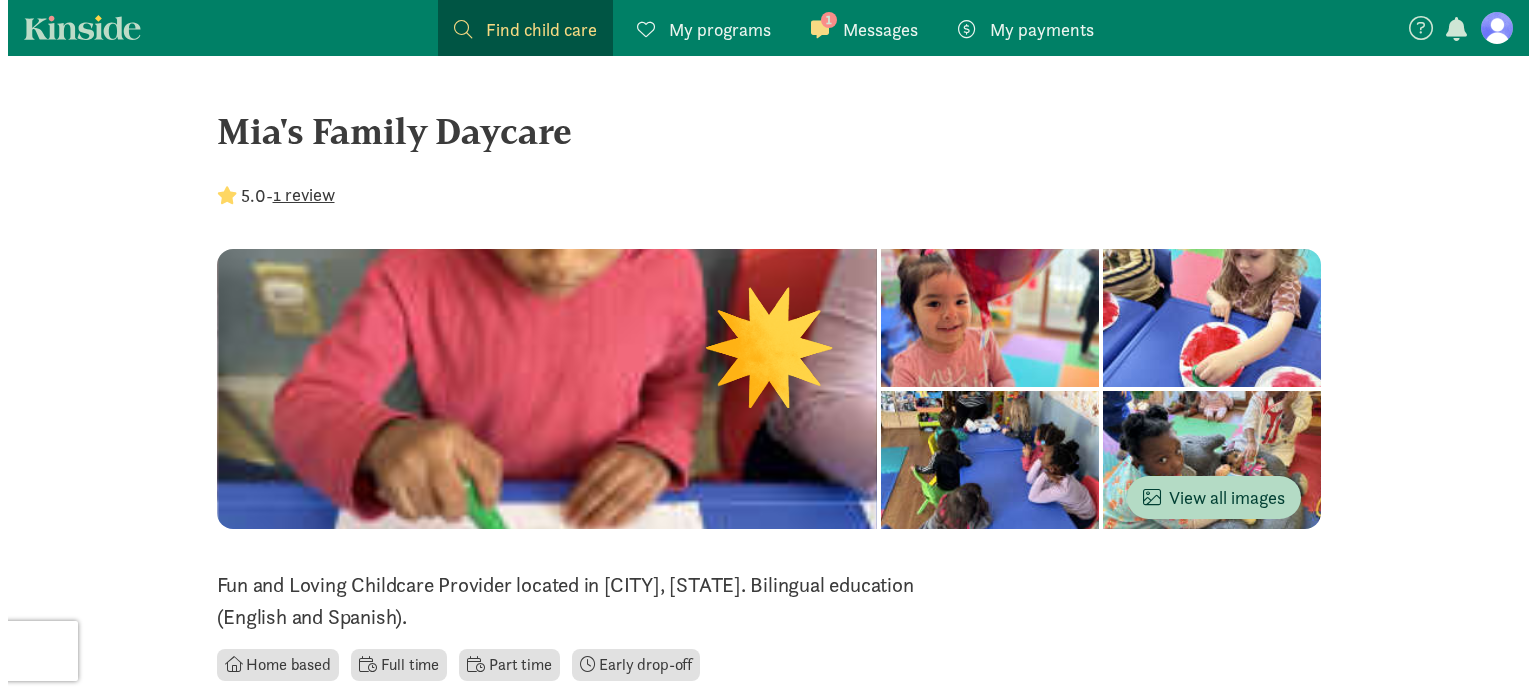 scroll, scrollTop: 0, scrollLeft: 0, axis: both 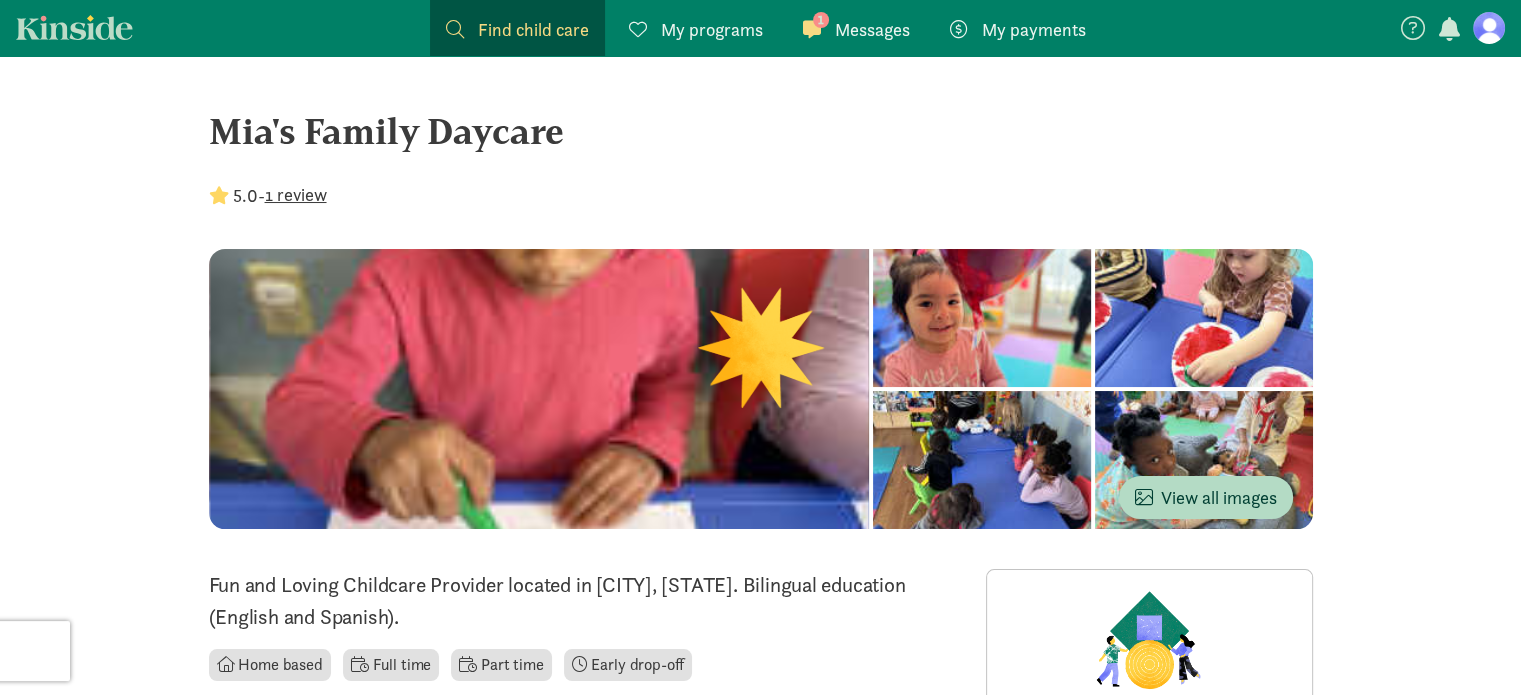 click at bounding box center (1489, 28) 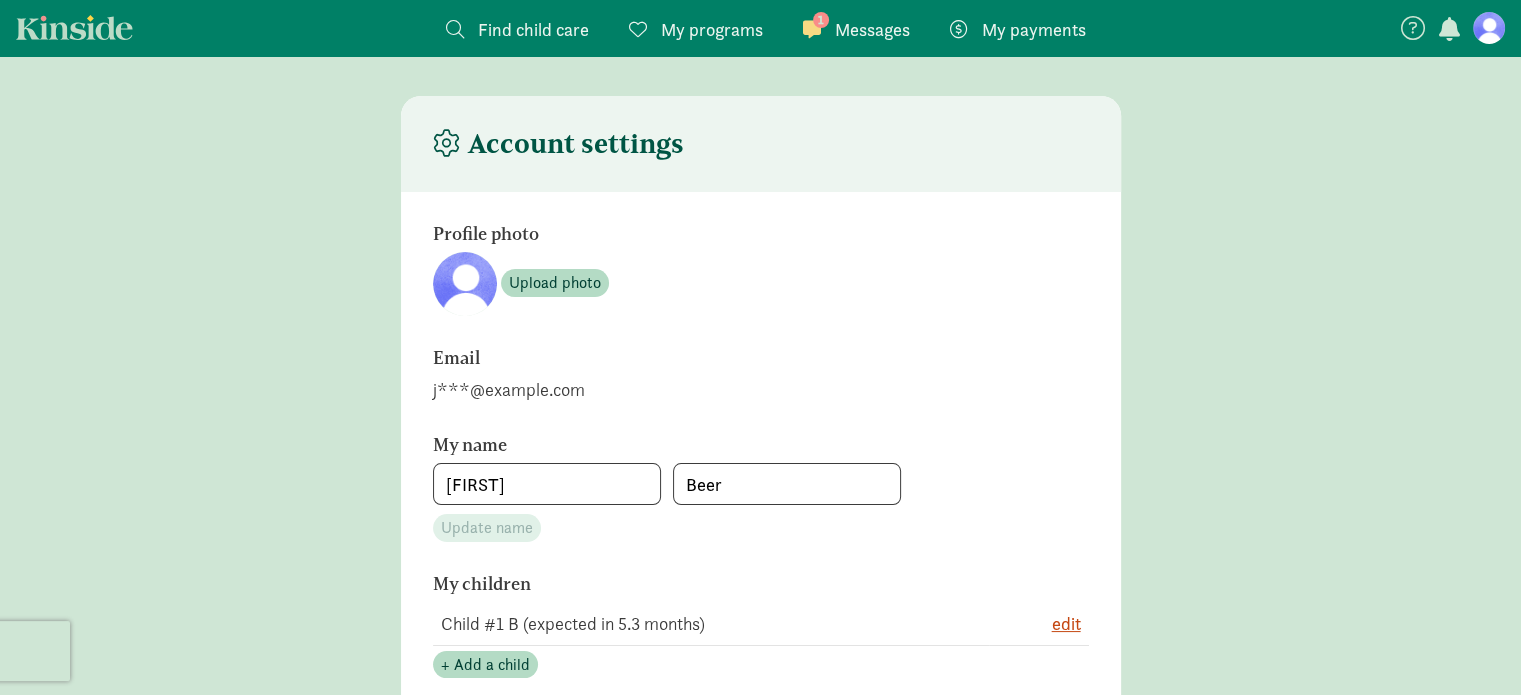 click at bounding box center (1489, 28) 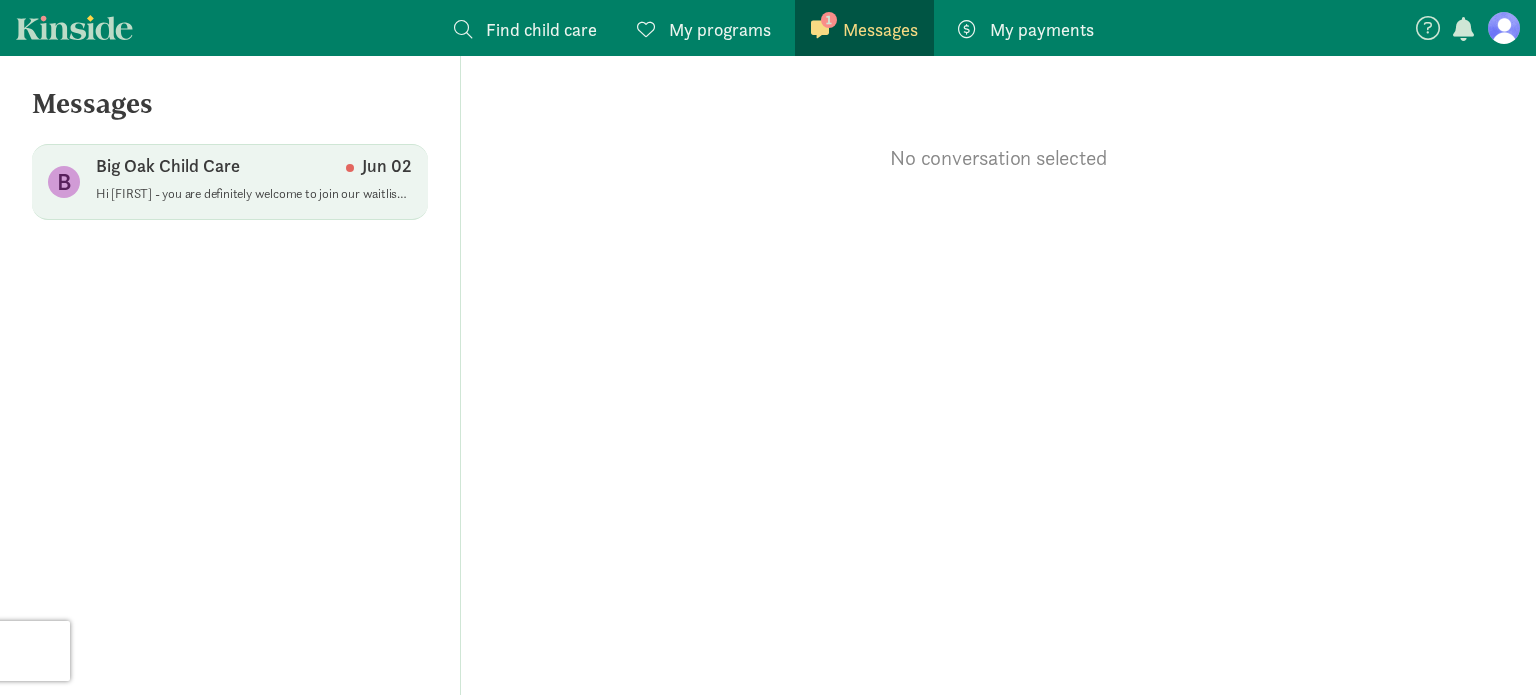 click on "Hi Sarah - you are definitely welcome to join our waitlist for our Young Toddler room now. Care in that room typically starts closer to age 1 for the general public (we can take children as young as 6 months, but those spots are reserved for families/siblings already enrolled in our program)" at bounding box center [254, 194] 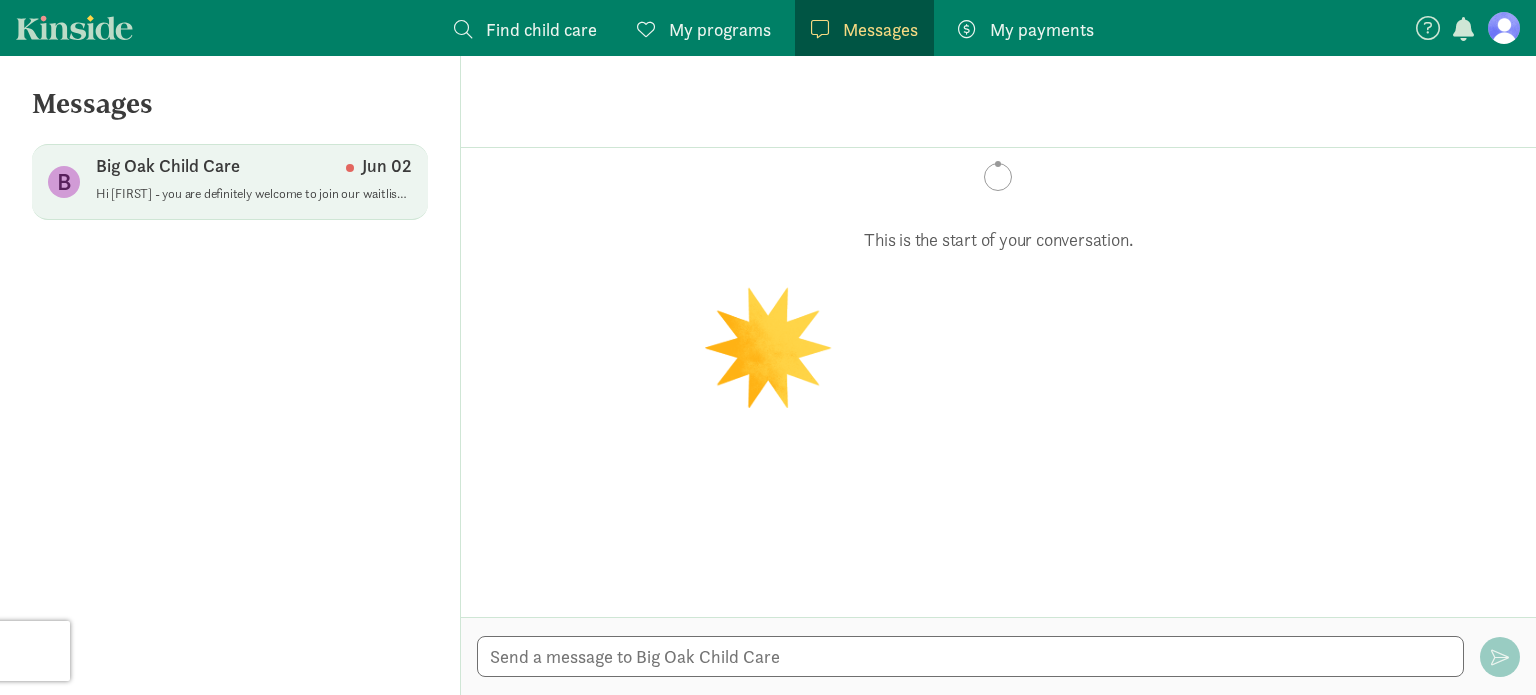 scroll, scrollTop: 35, scrollLeft: 0, axis: vertical 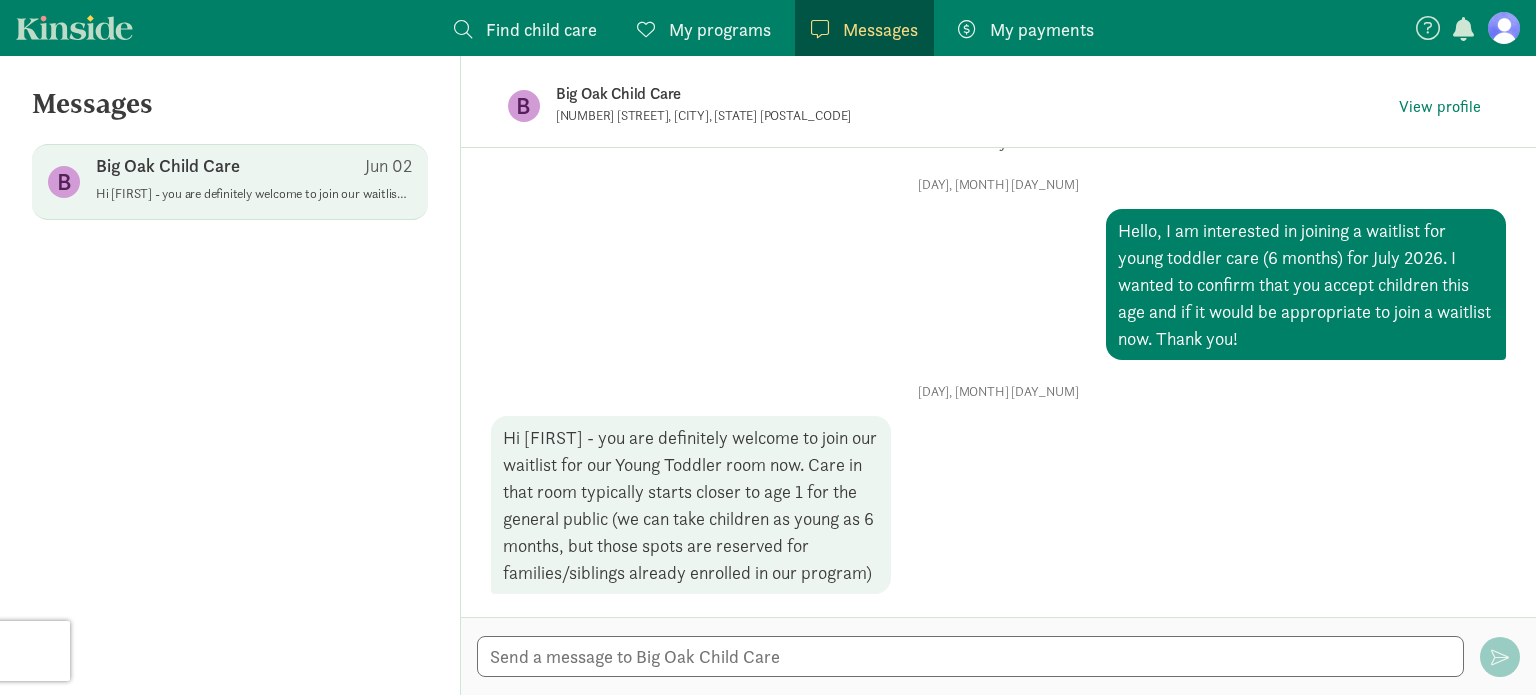 click on "Find child care" at bounding box center [541, 29] 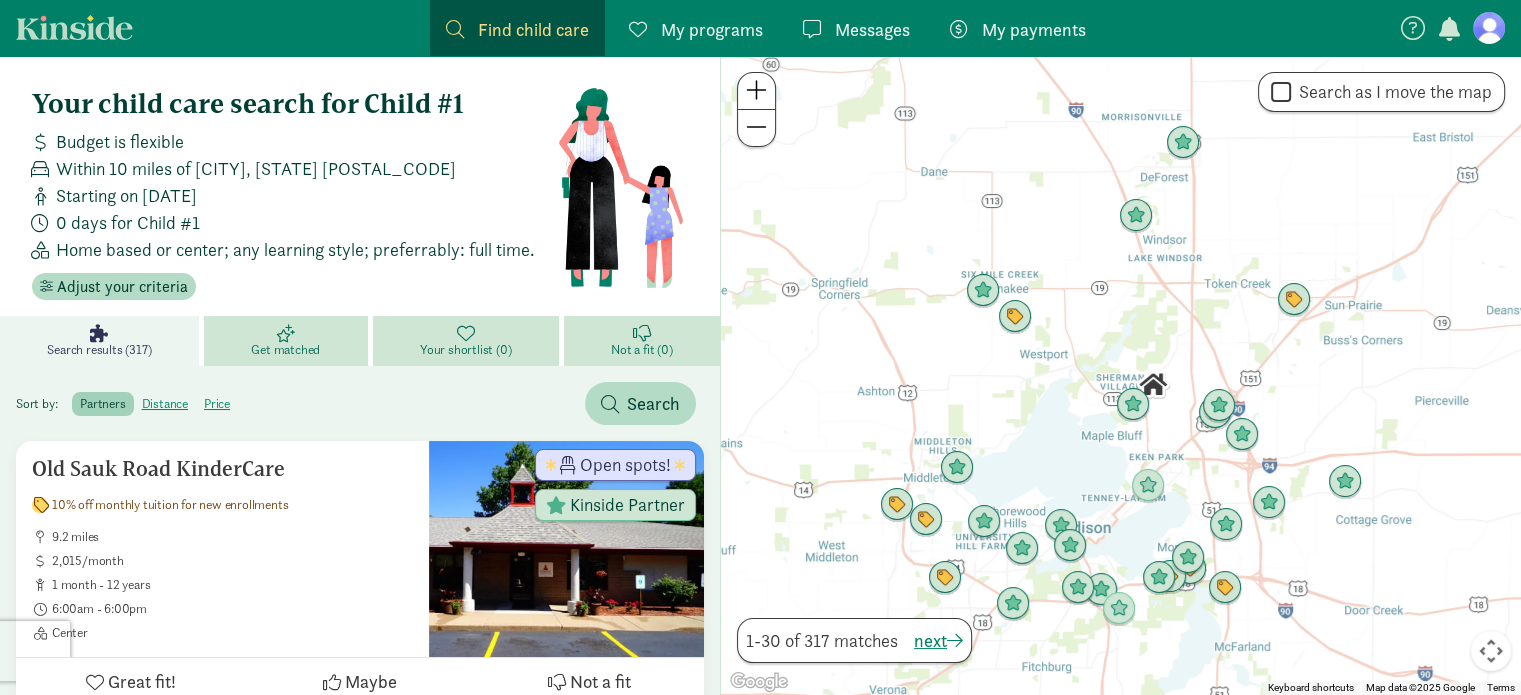click 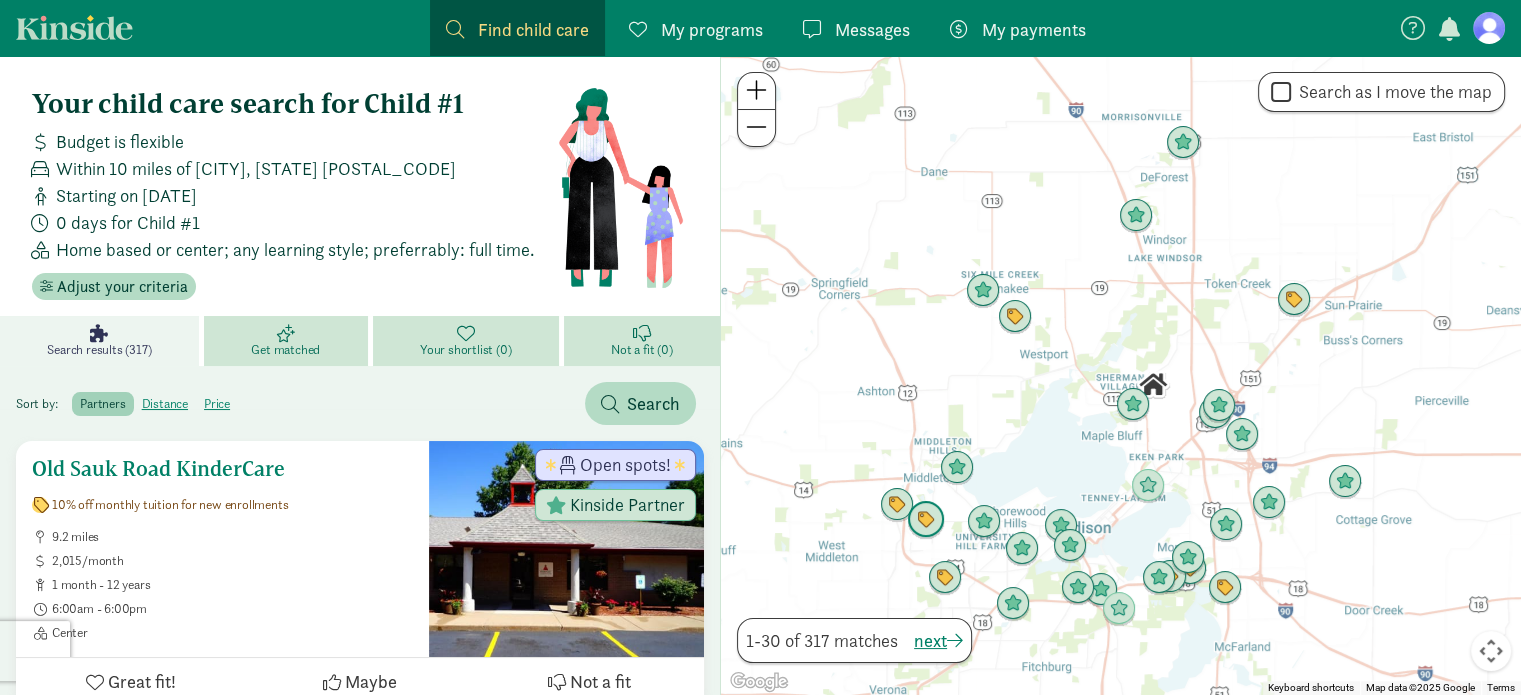 click on "Not a fit" at bounding box center (600, 681) 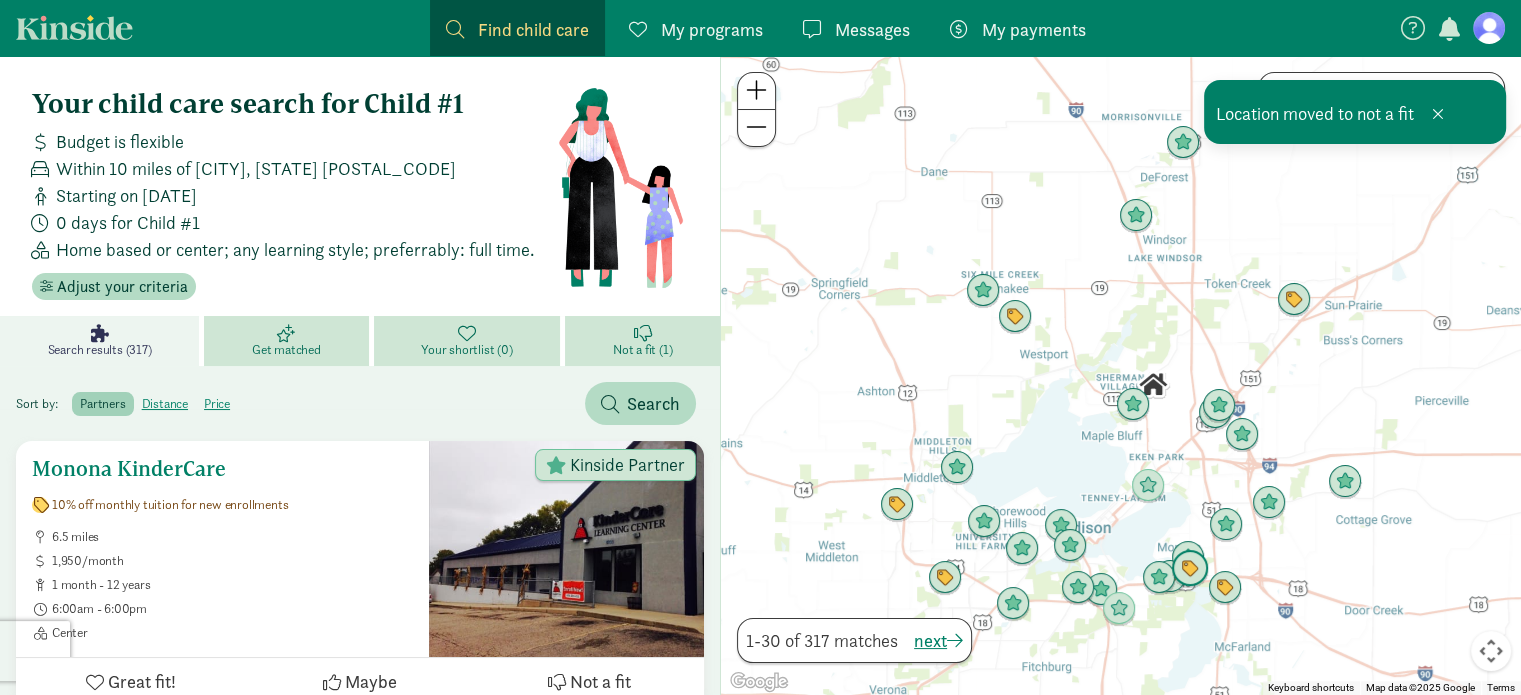 click on "Not a fit" at bounding box center (600, 681) 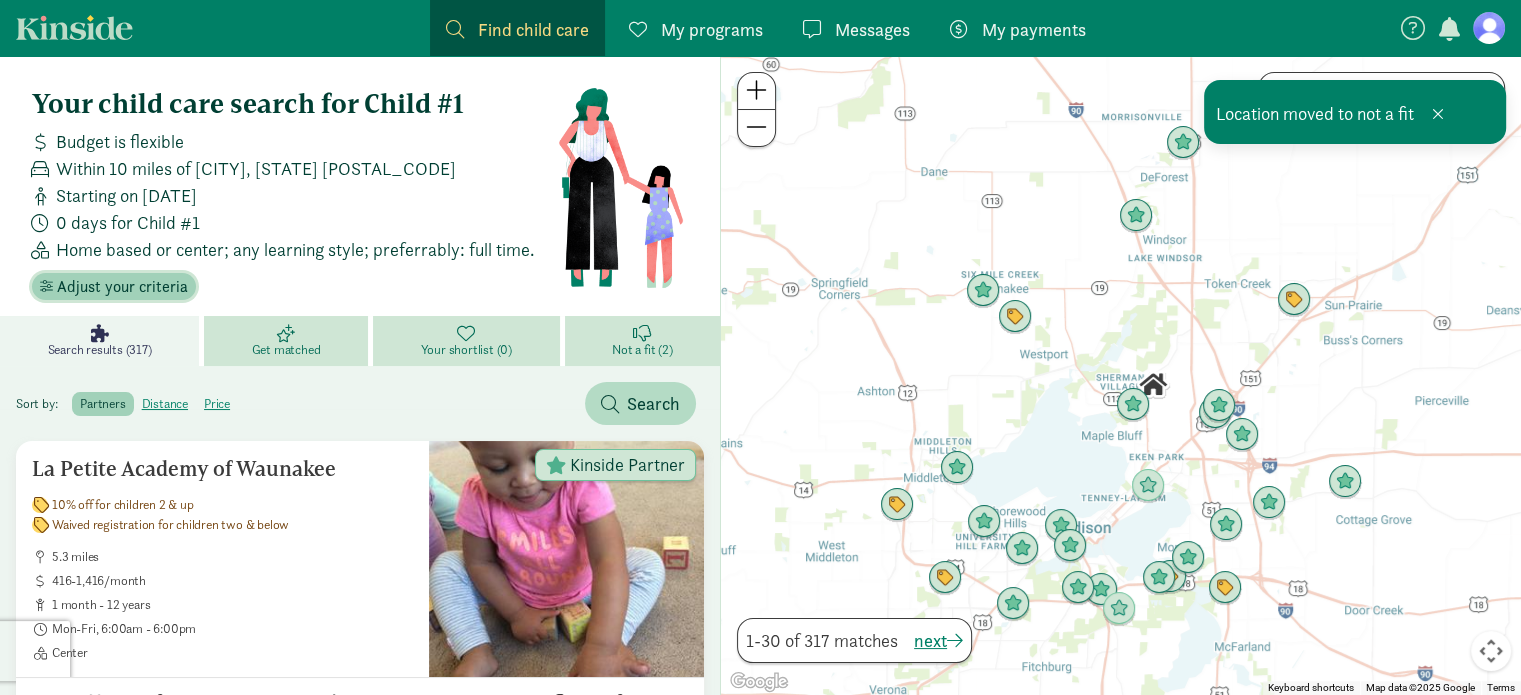 click on "Adjust your criteria" at bounding box center (122, 287) 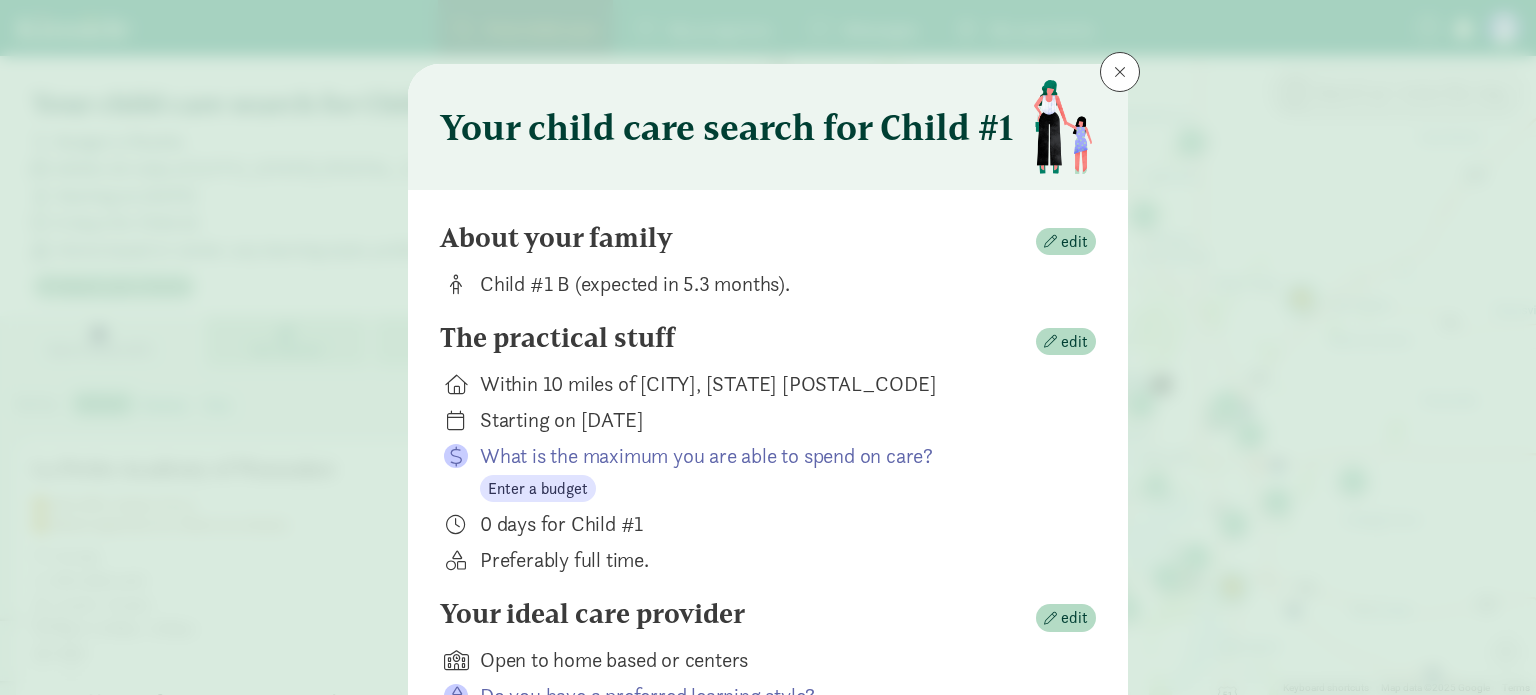click on "0 days for Child #1" at bounding box center (772, 524) 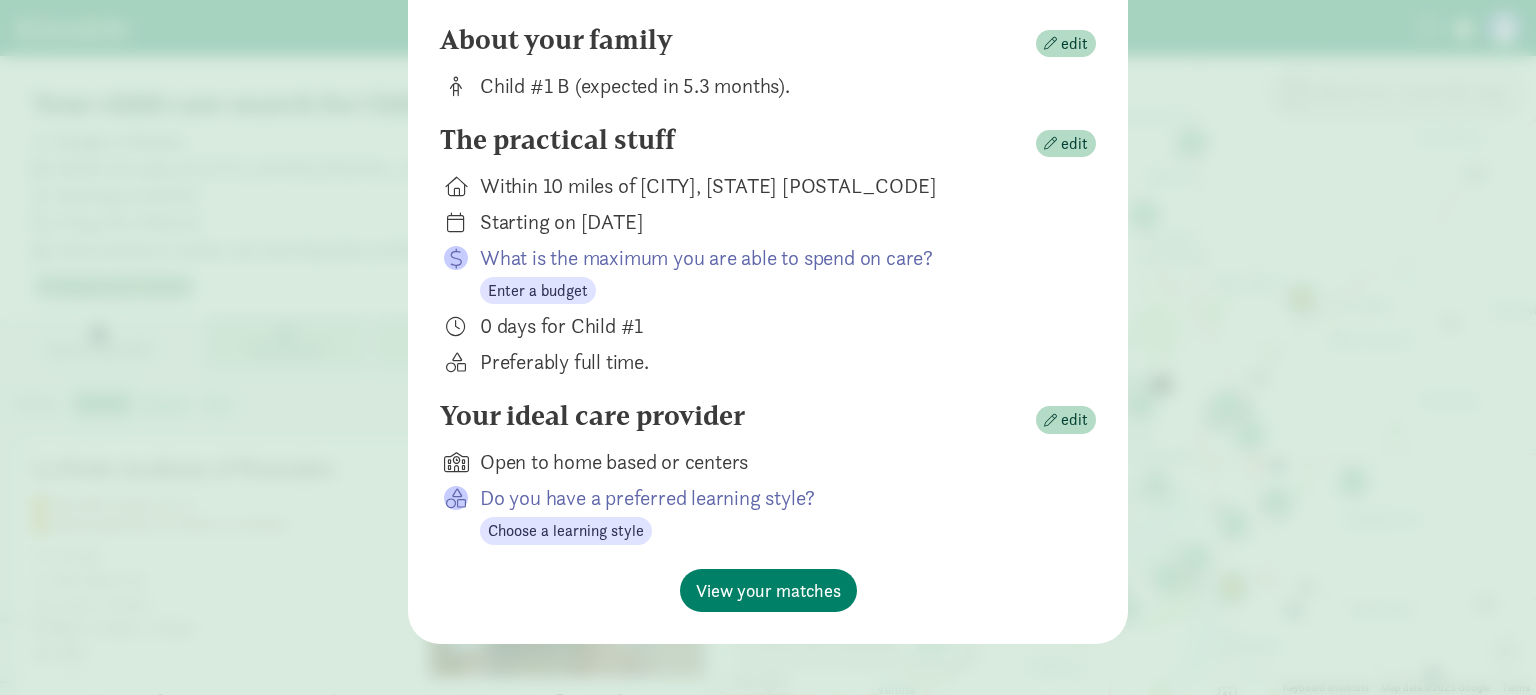 scroll, scrollTop: 200, scrollLeft: 0, axis: vertical 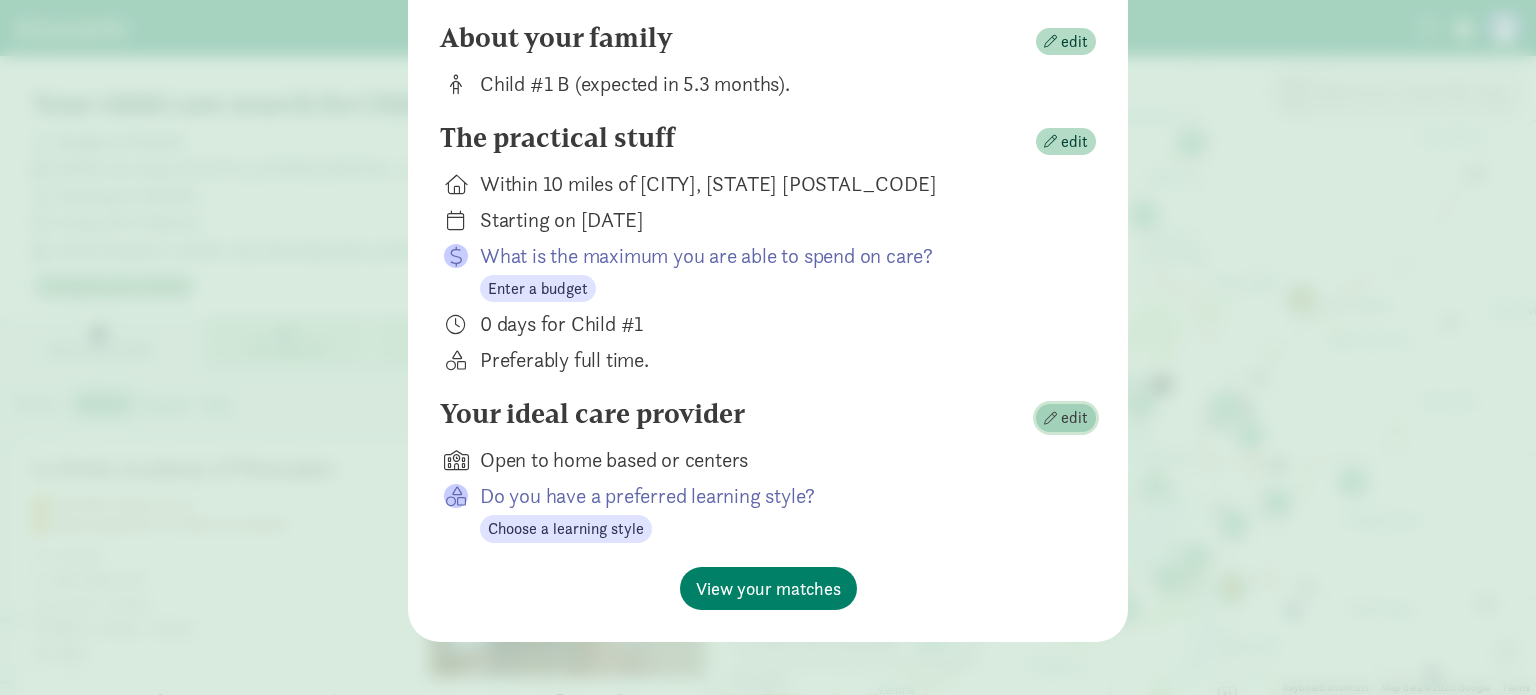 click on "edit" at bounding box center [1074, 418] 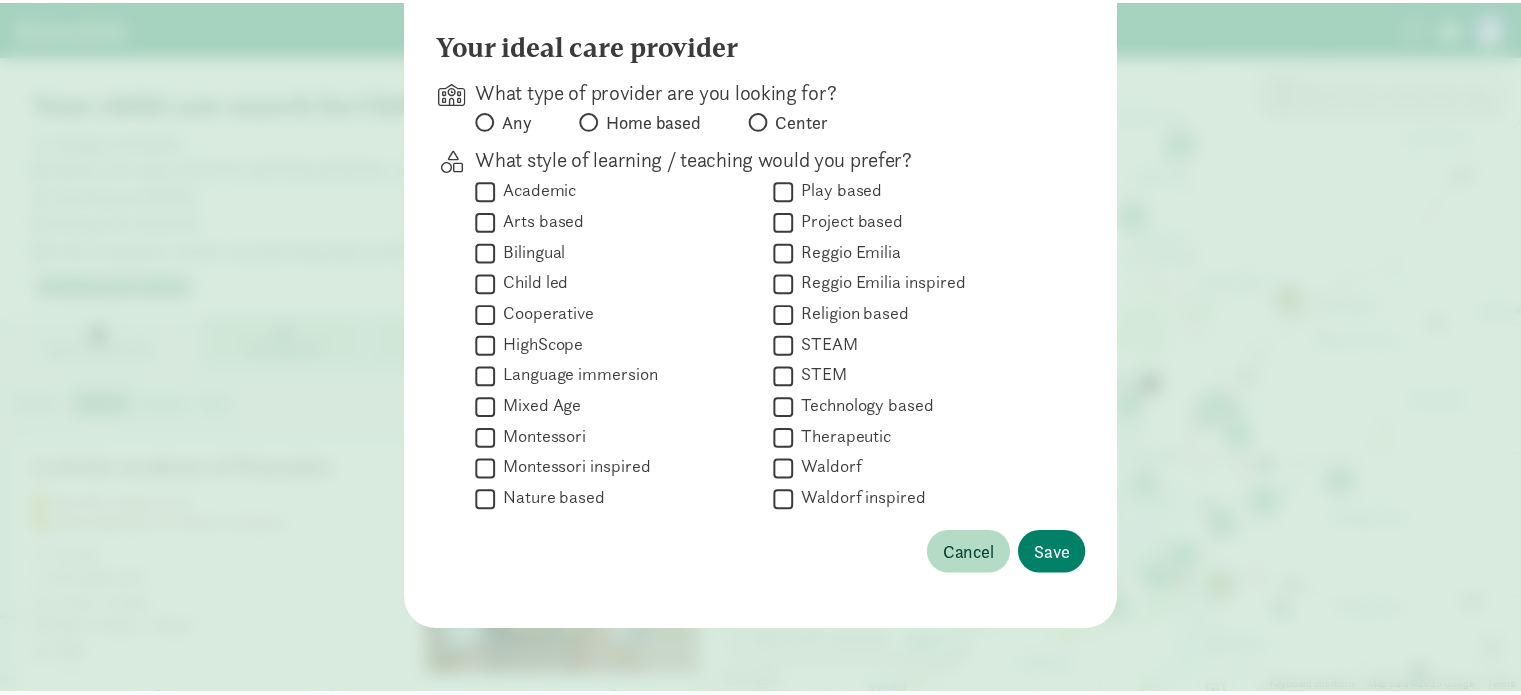 scroll, scrollTop: 192, scrollLeft: 0, axis: vertical 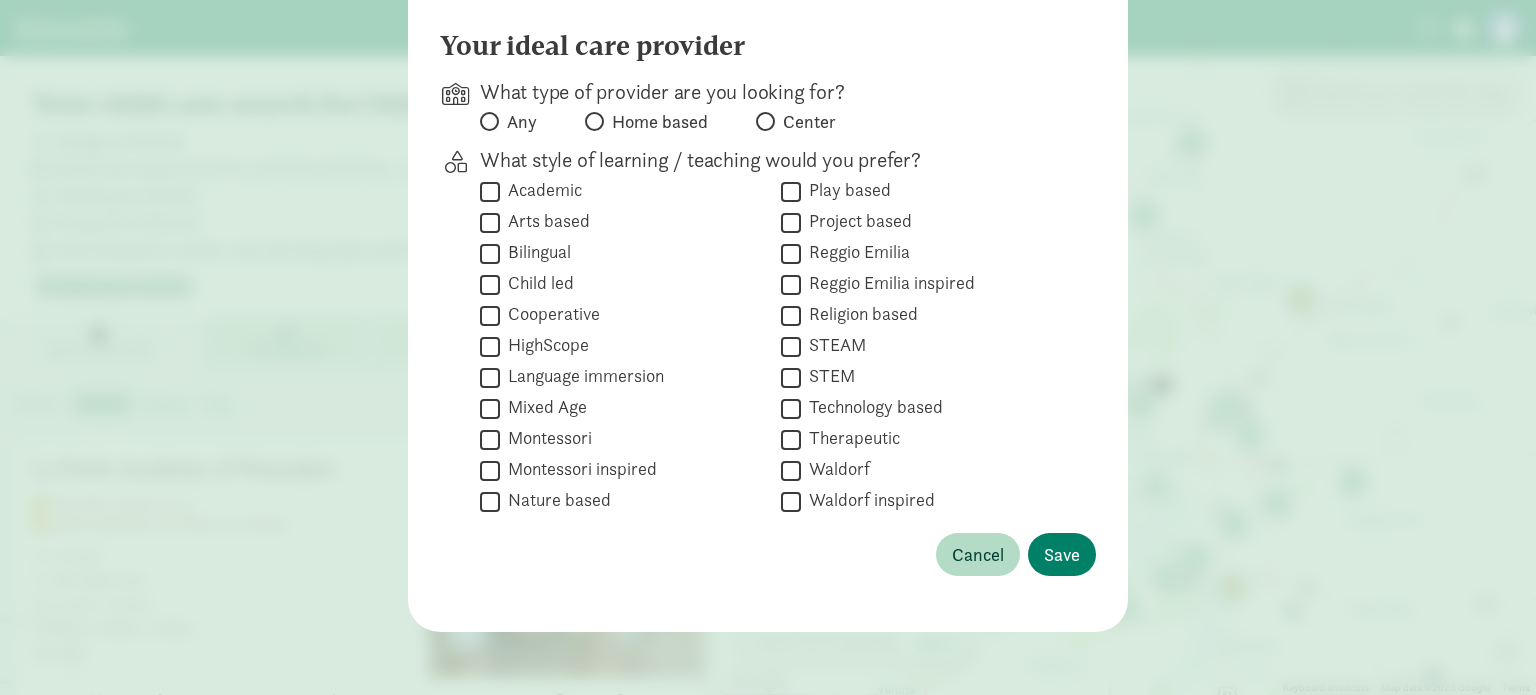 click on "Home based" at bounding box center (660, 122) 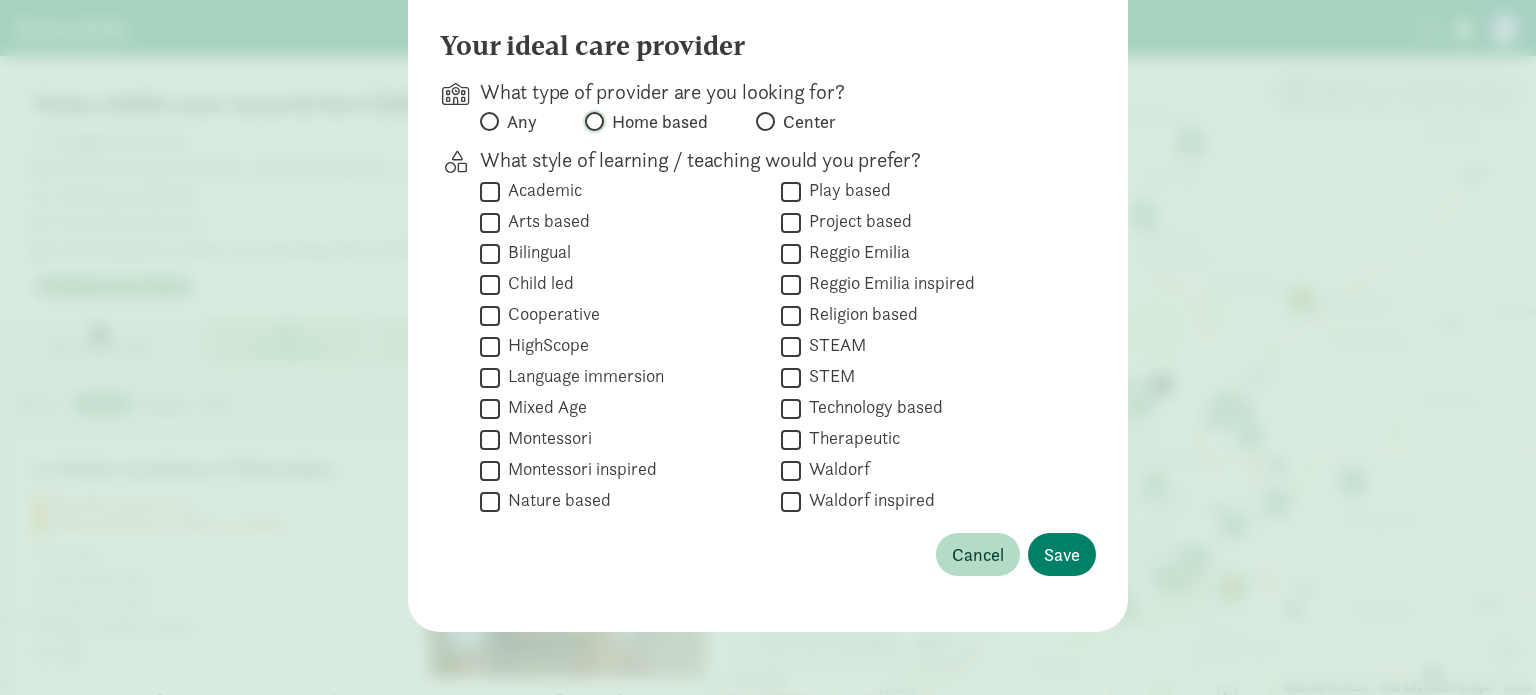 click on "Home based" at bounding box center (591, 121) 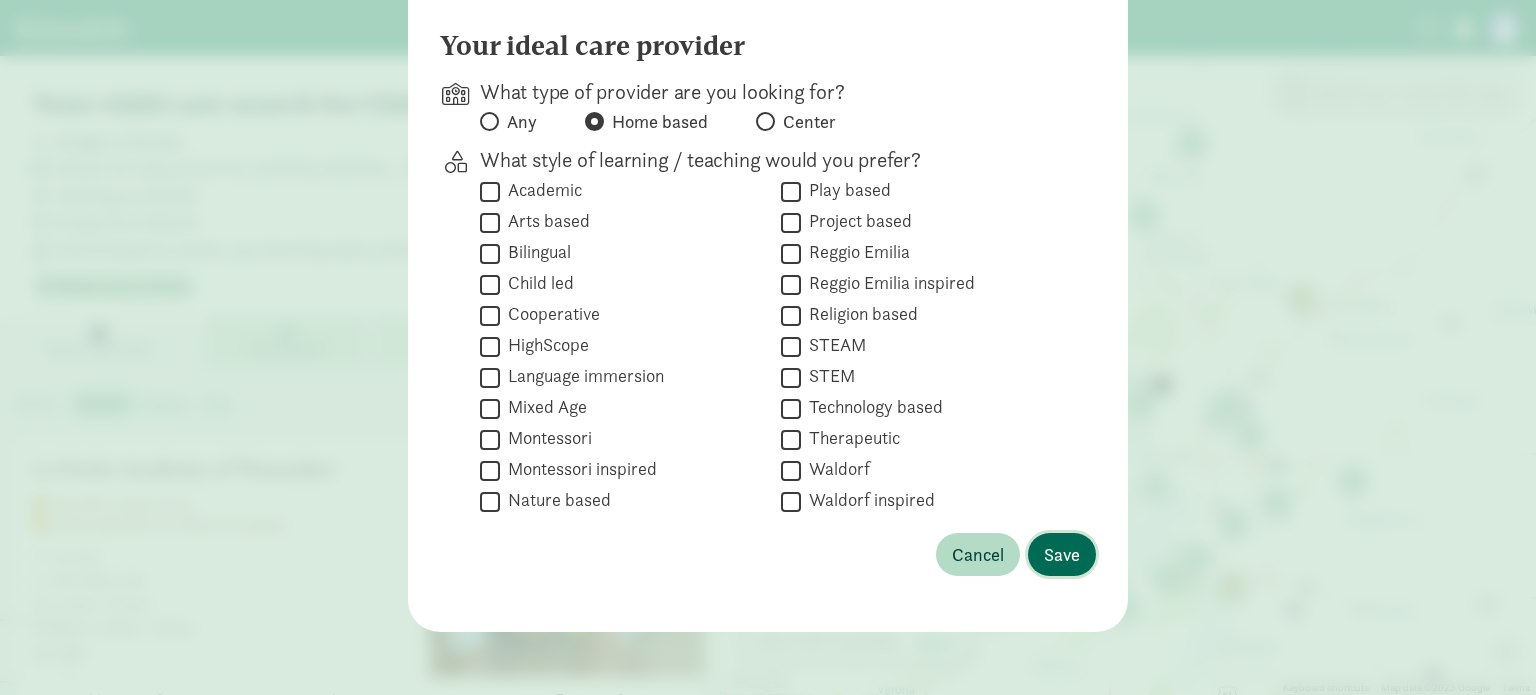 click on "Save" 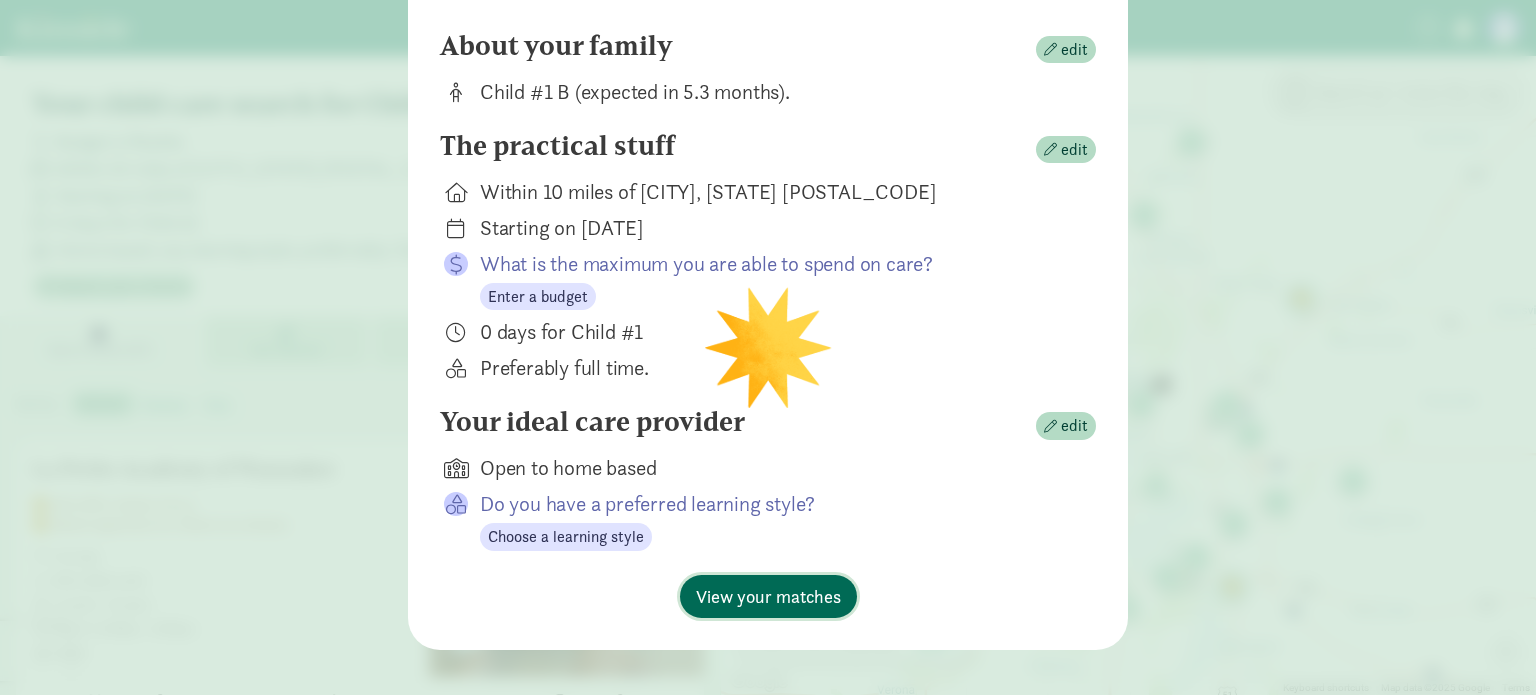 click on "View your matches" at bounding box center (768, 596) 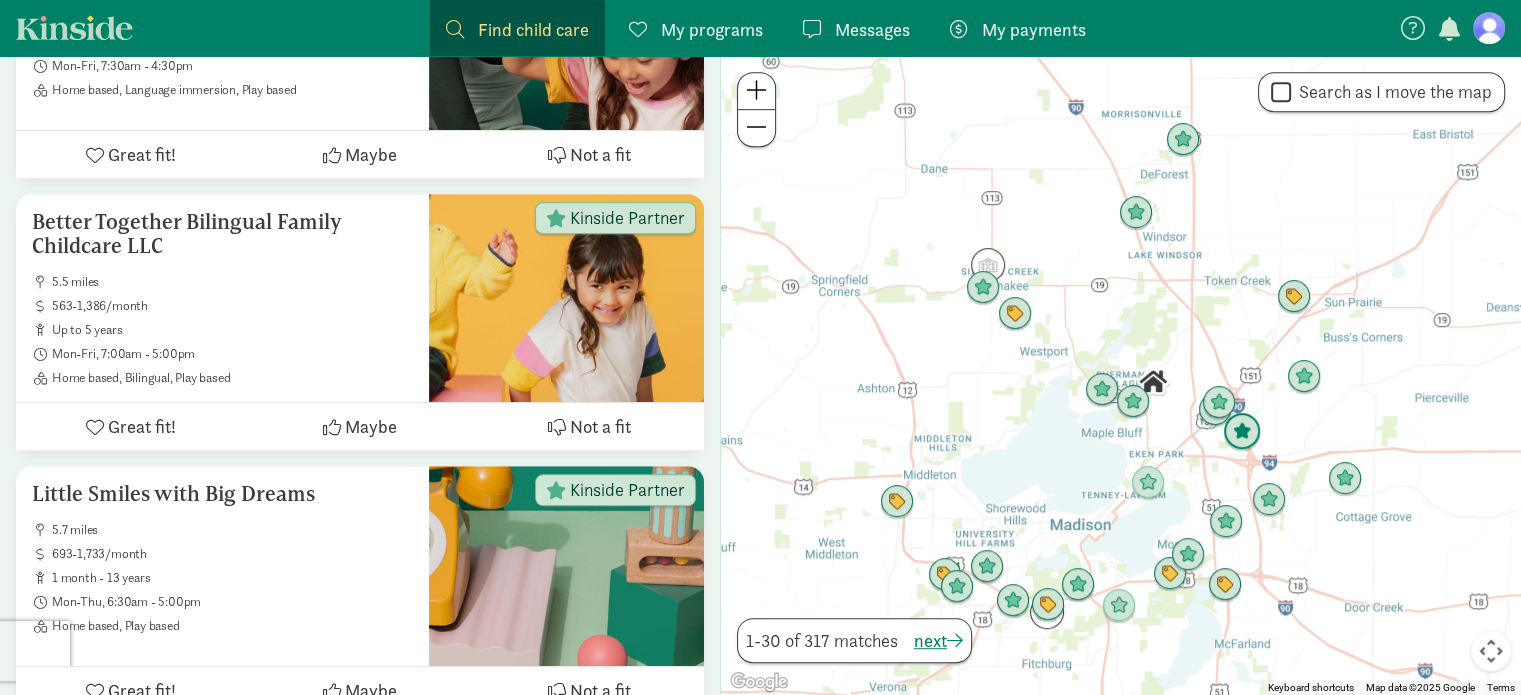 scroll, scrollTop: 1054, scrollLeft: 0, axis: vertical 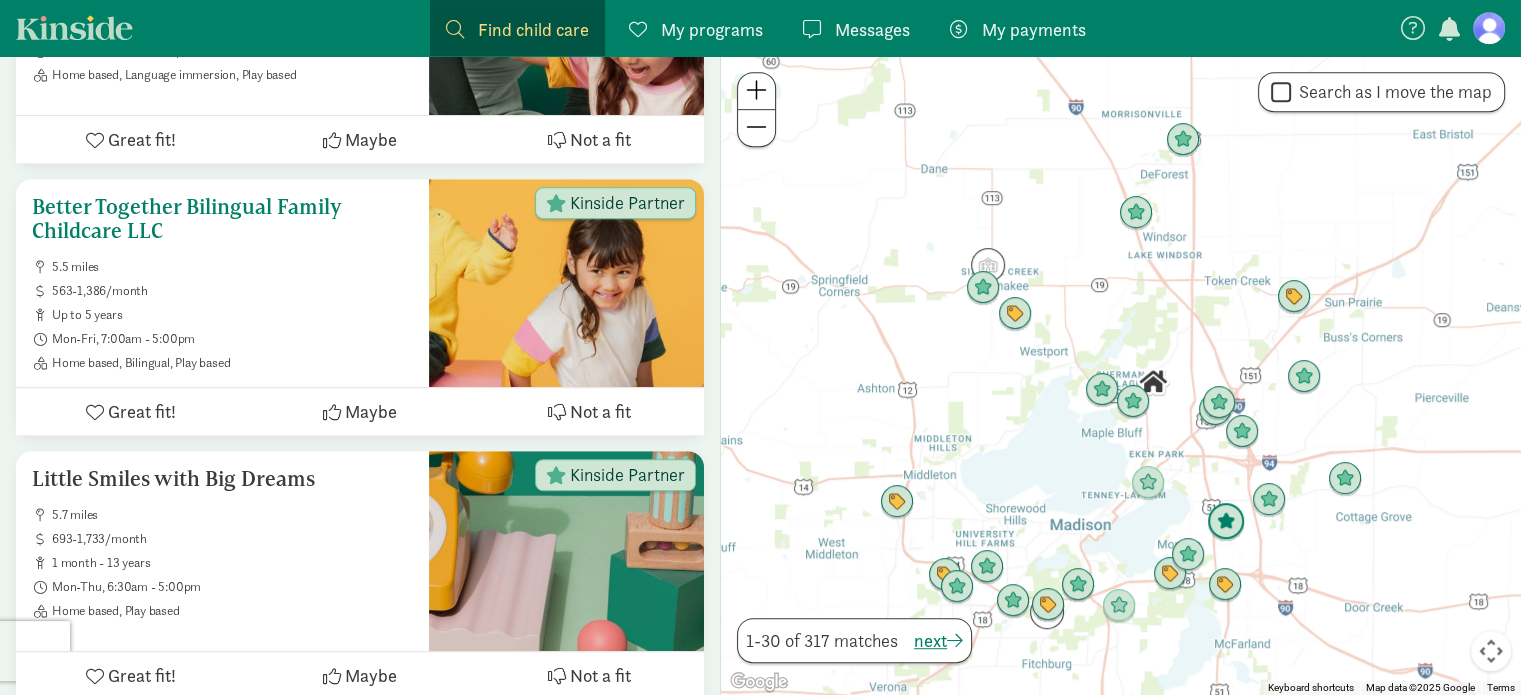 click at bounding box center (1148, 483) 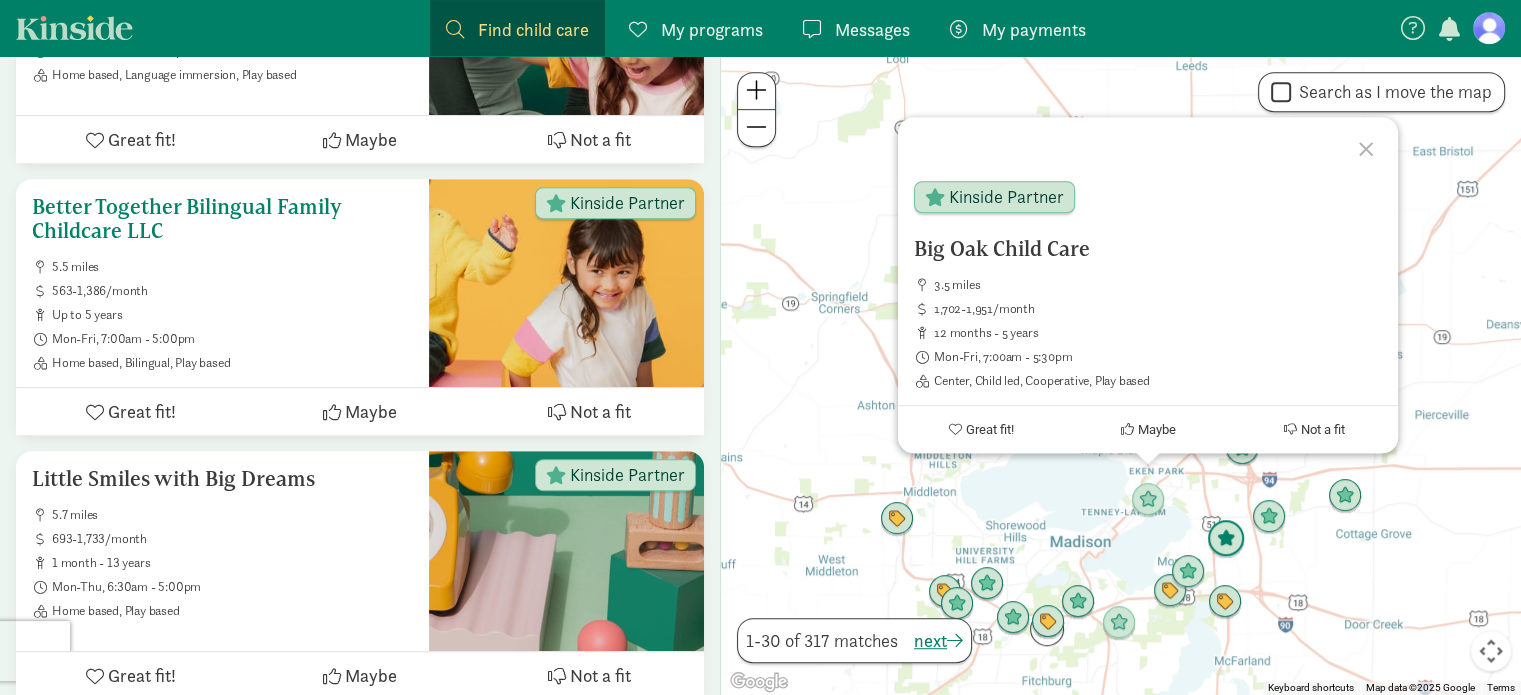 drag, startPoint x: 288, startPoint y: 594, endPoint x: 297, endPoint y: 336, distance: 258.15692 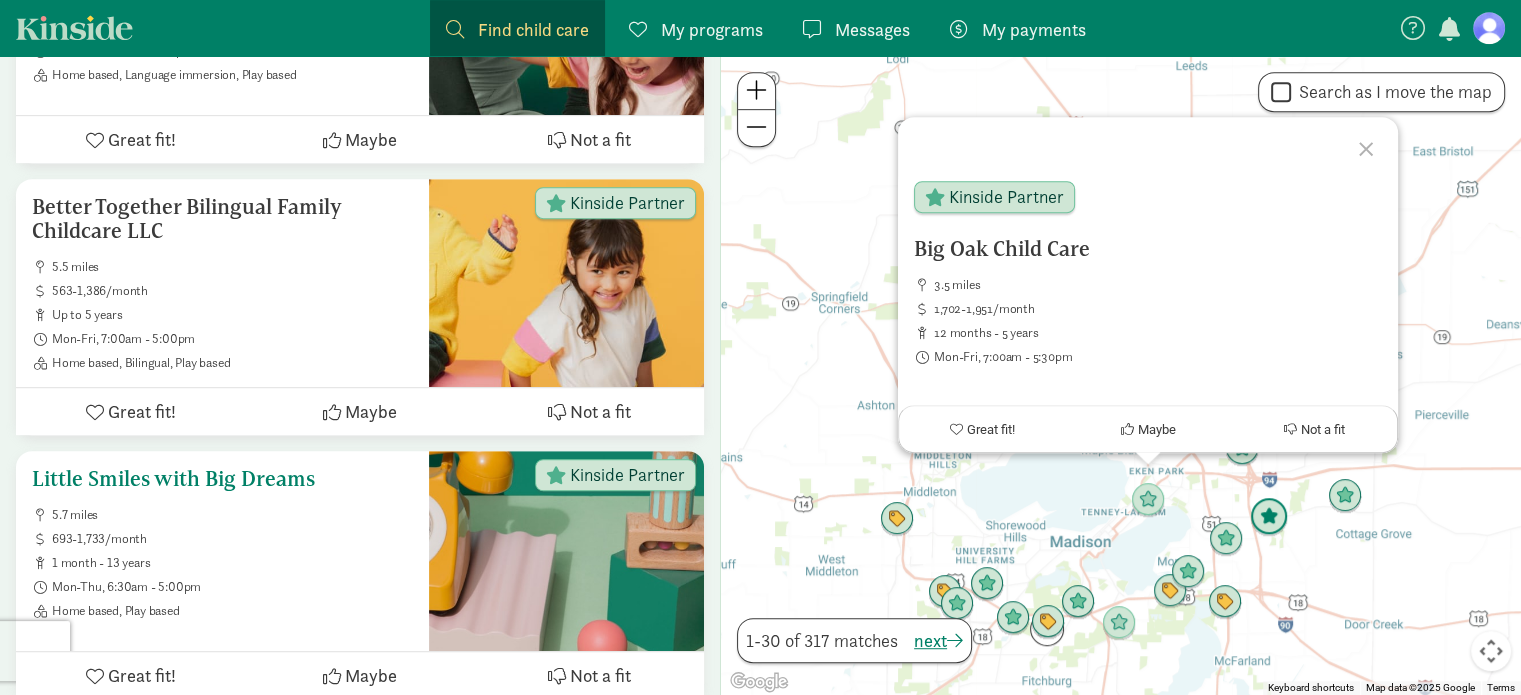 click on "Home based, Play based" at bounding box center [232, 611] 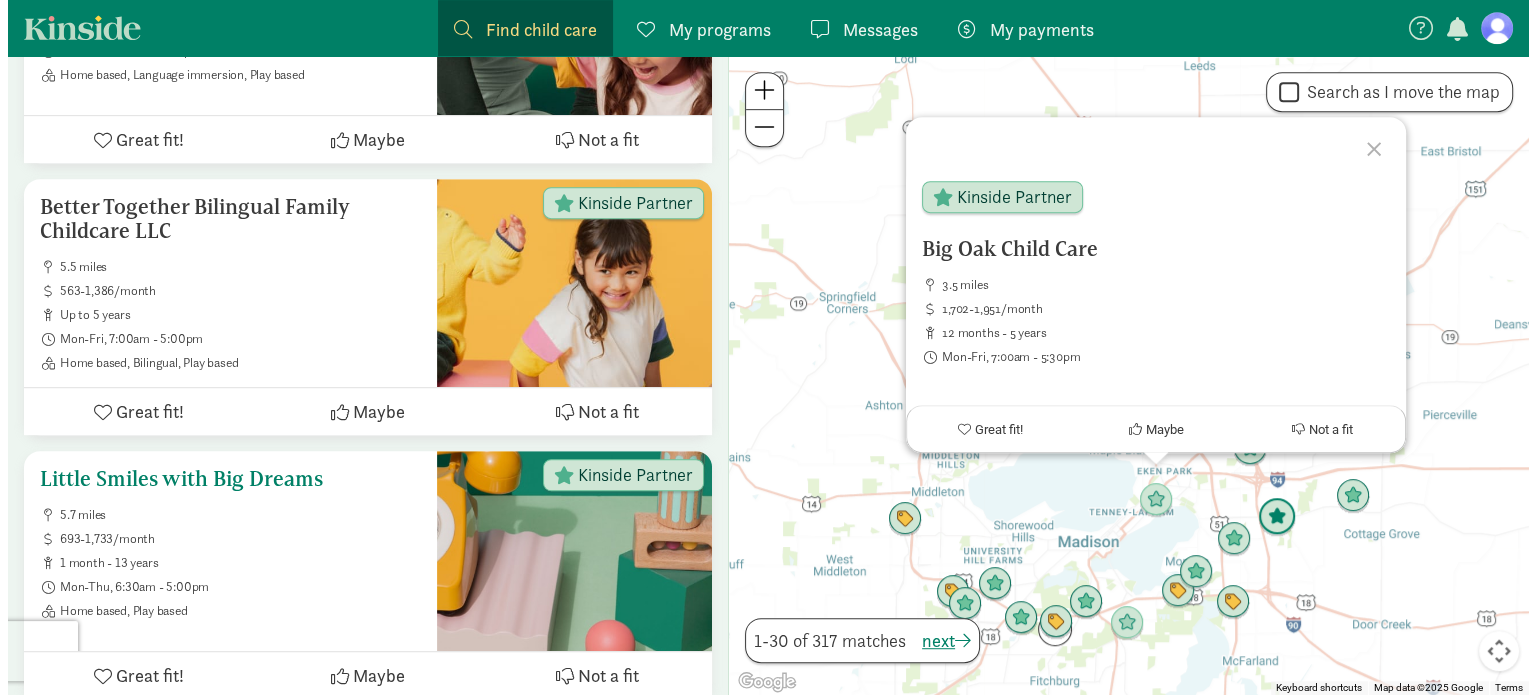 scroll, scrollTop: 0, scrollLeft: 0, axis: both 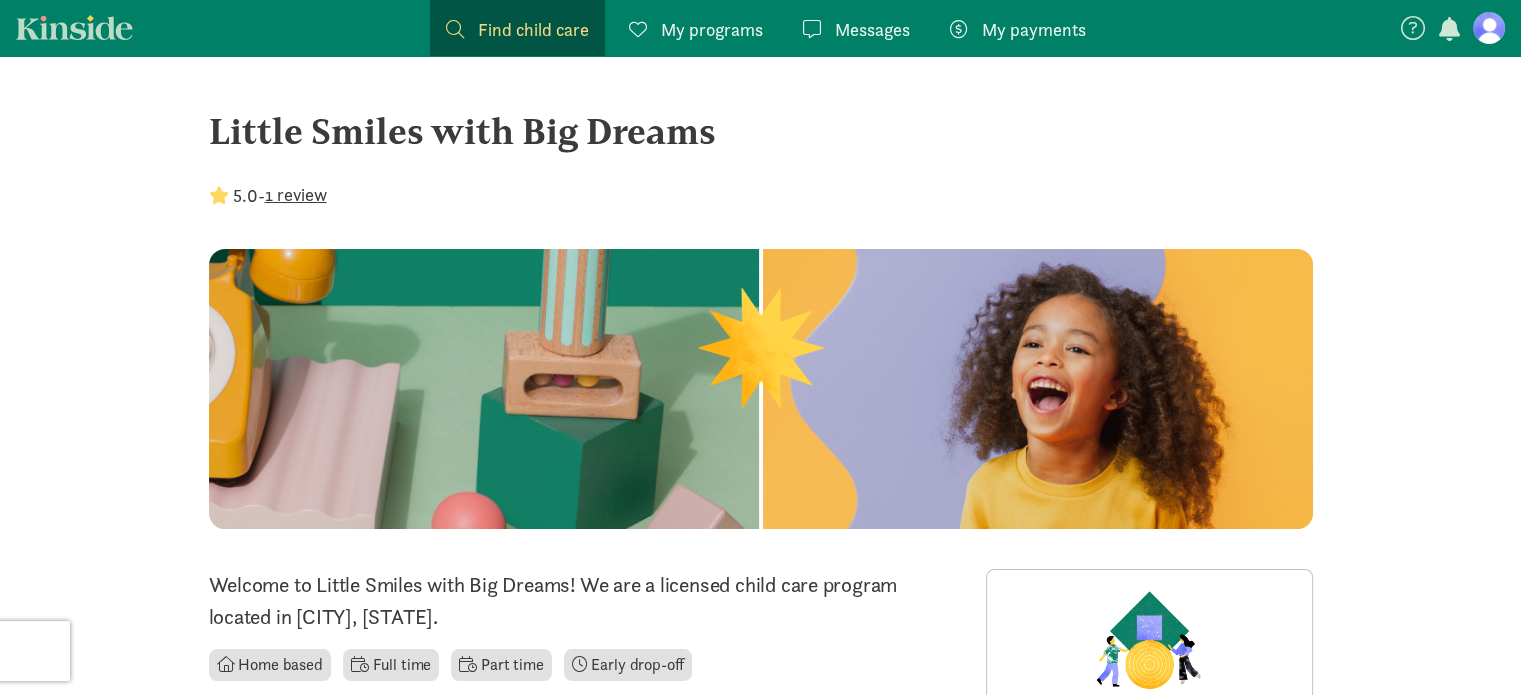 click on "‹   ›   ×
Little Smiles with Big Dreams
5.0  -
1 review
‹   ›   ×
Welcome to Little Smiles with Big Dreams! We are a licensed child care program located in [CITY], [STATE].
Home based
Full time
Part time
Early drop-off
Great fit!       Maybe       Not a fit
[AGE_RANGE]
[DAY_RANGE],  [TIME] -  [TIME]
[PRICE]/month
Play based
English
English
WI License:
[LICENSE_NUMBER]
Learn more" 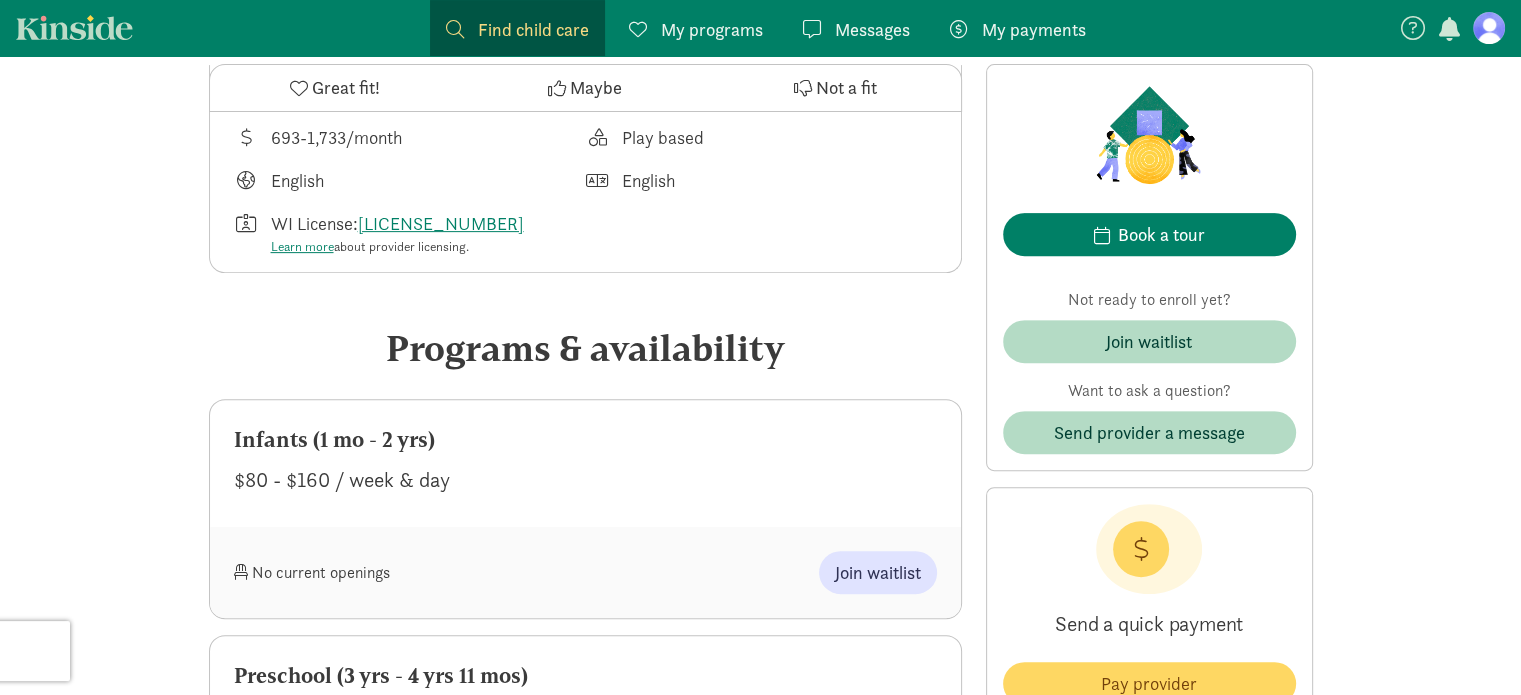 scroll, scrollTop: 760, scrollLeft: 0, axis: vertical 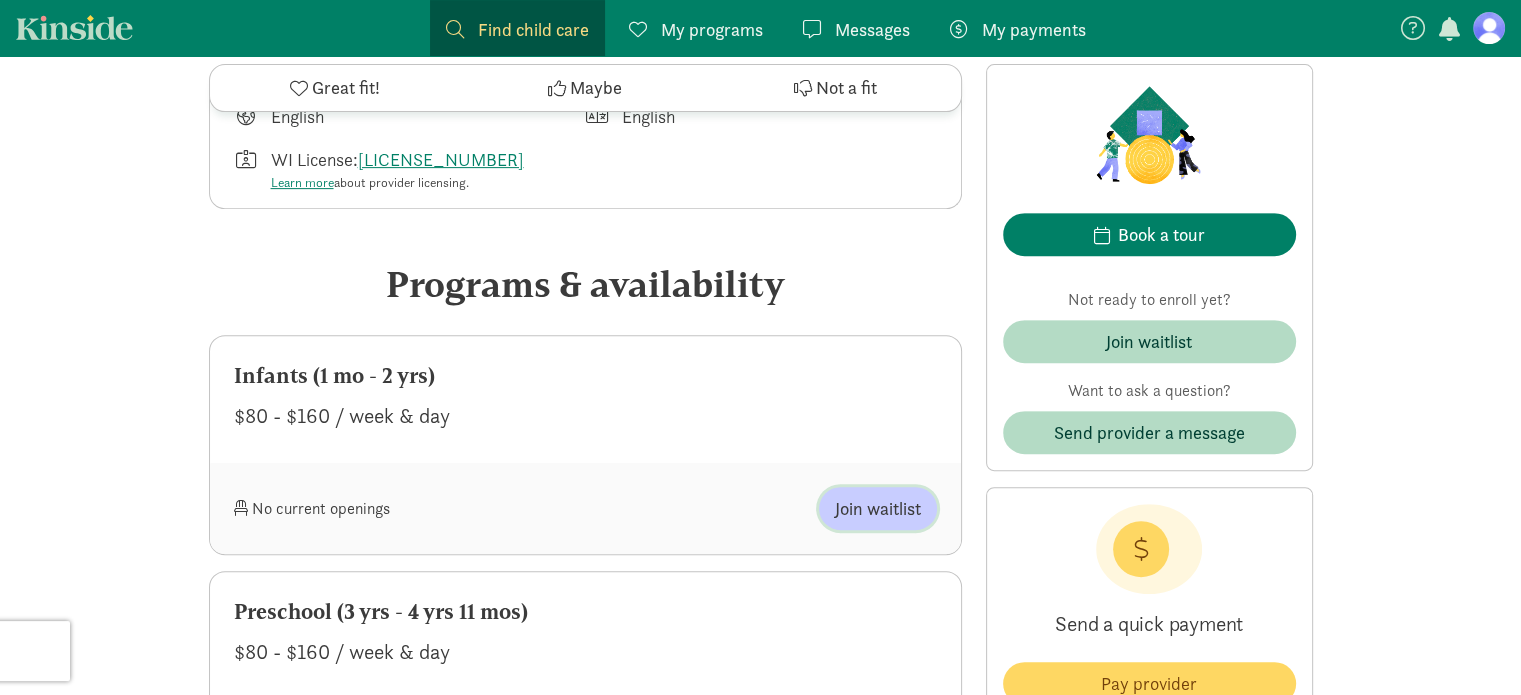 click on "Join waitlist" at bounding box center (878, 508) 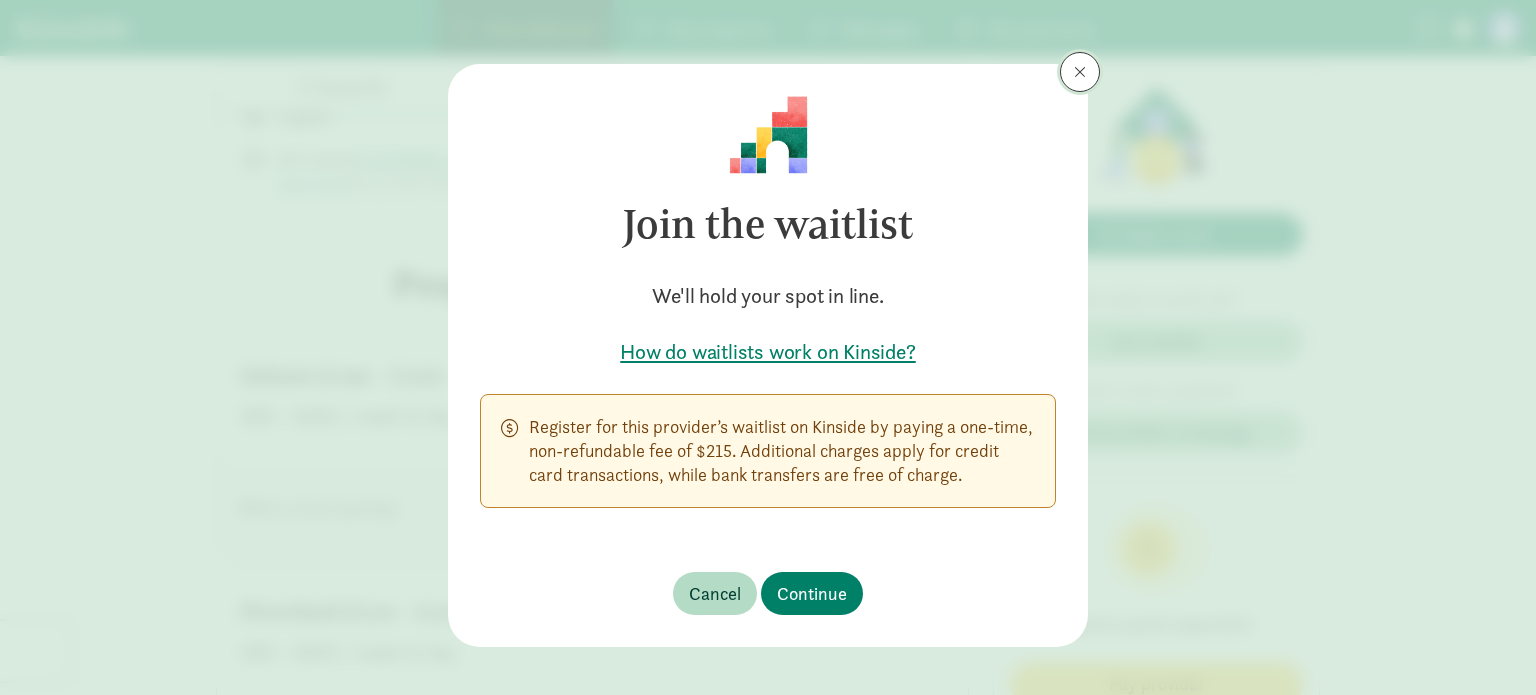 click at bounding box center (1080, 72) 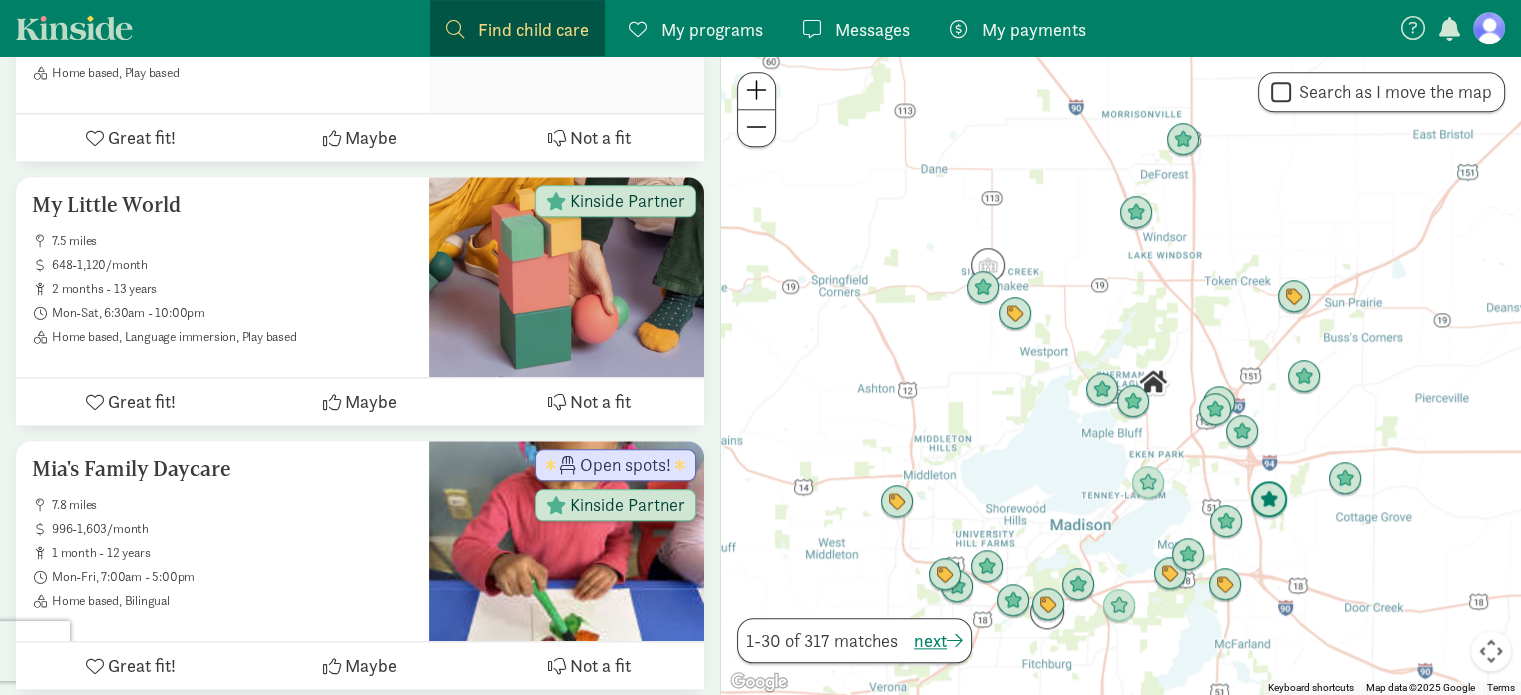 scroll, scrollTop: 2119, scrollLeft: 0, axis: vertical 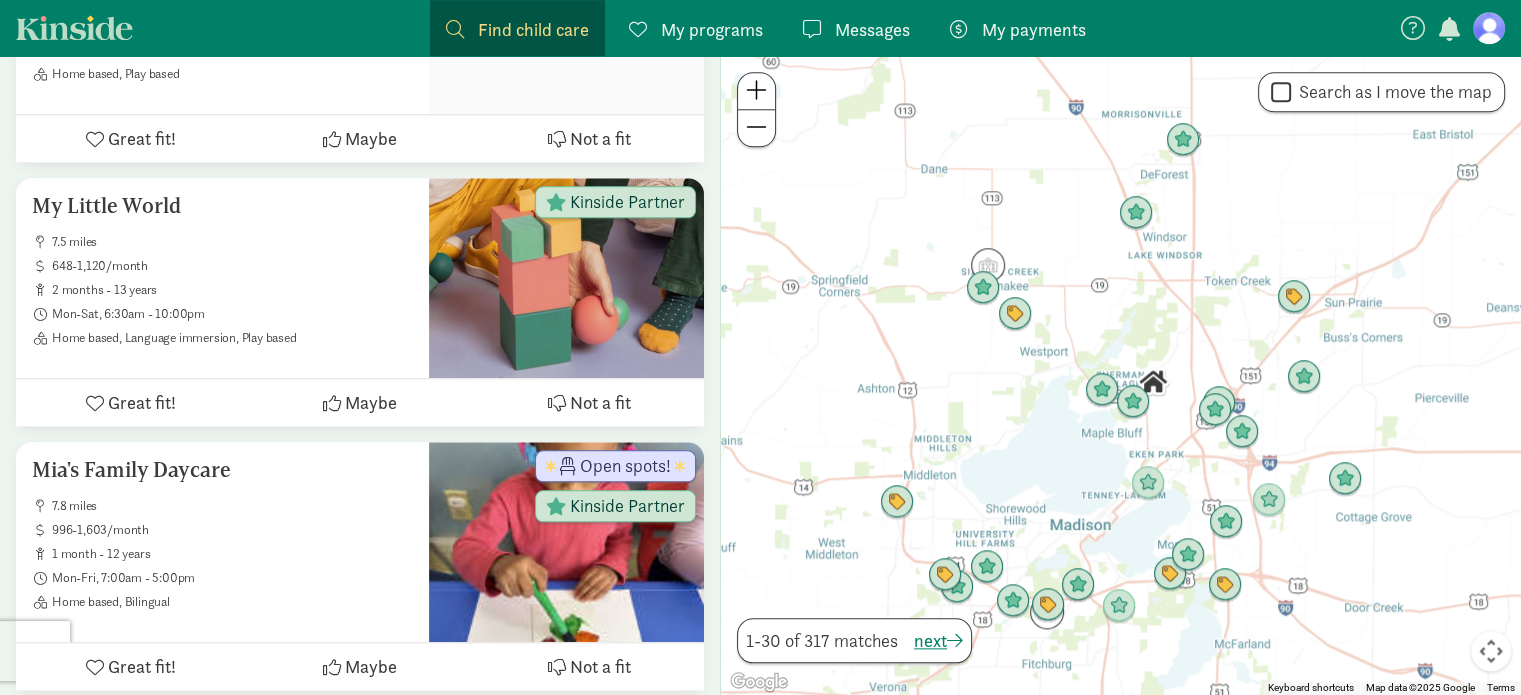 click at bounding box center [756, 90] 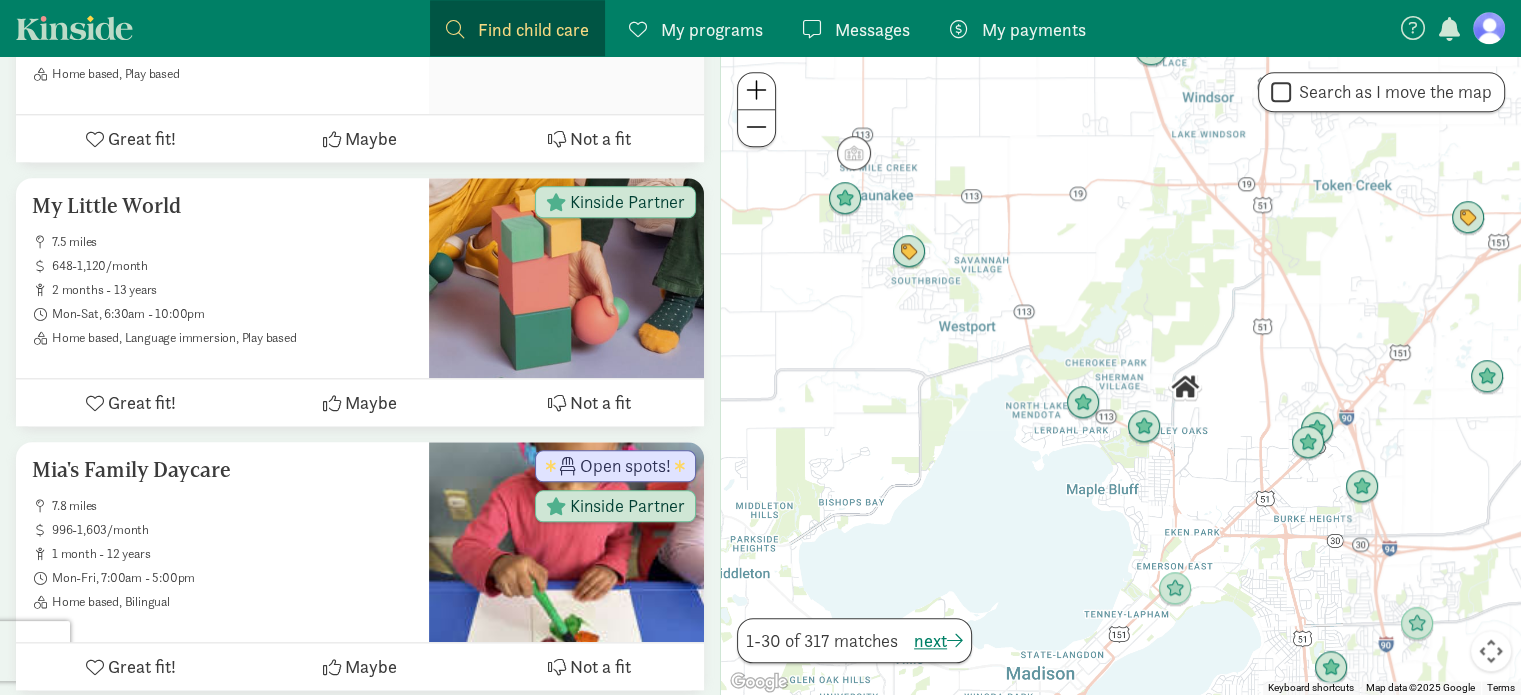 click at bounding box center [756, 90] 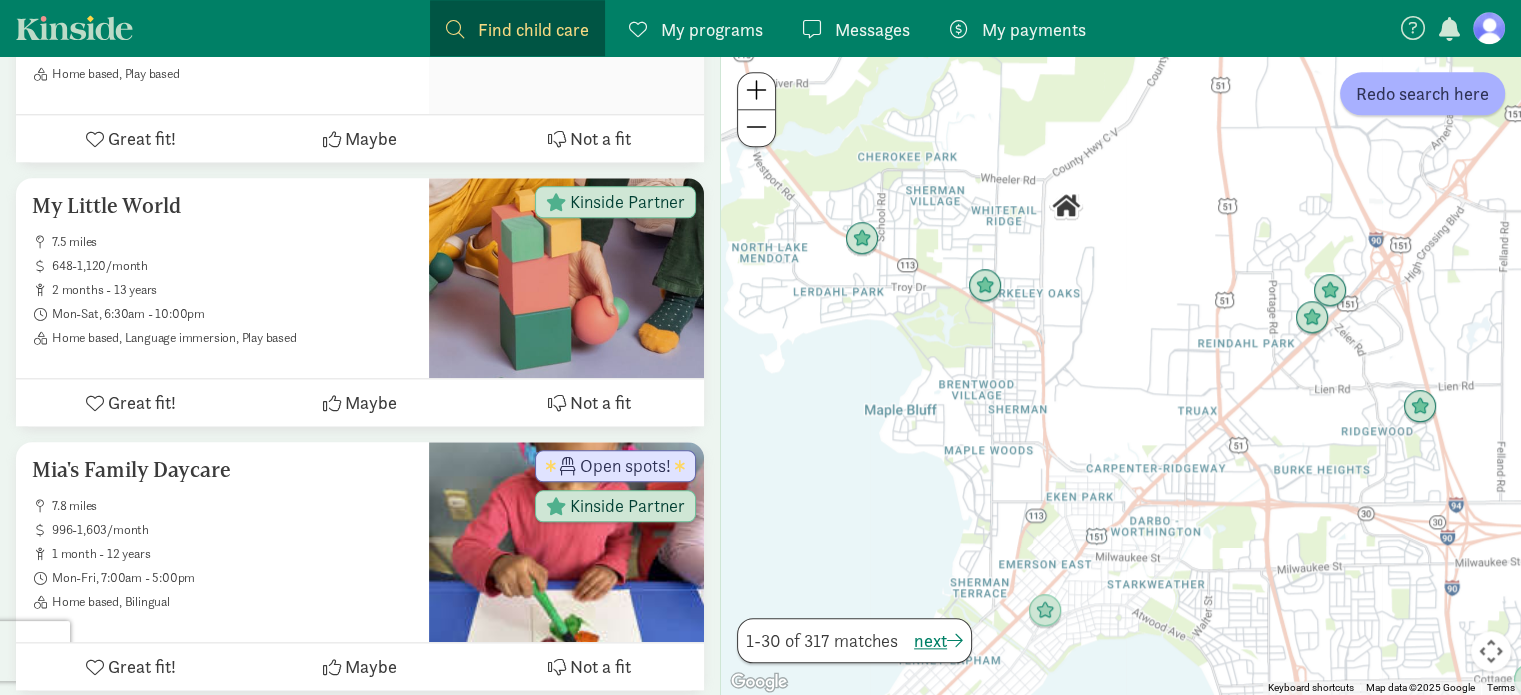 drag, startPoint x: 1000, startPoint y: 297, endPoint x: 812, endPoint y: 91, distance: 278.89066 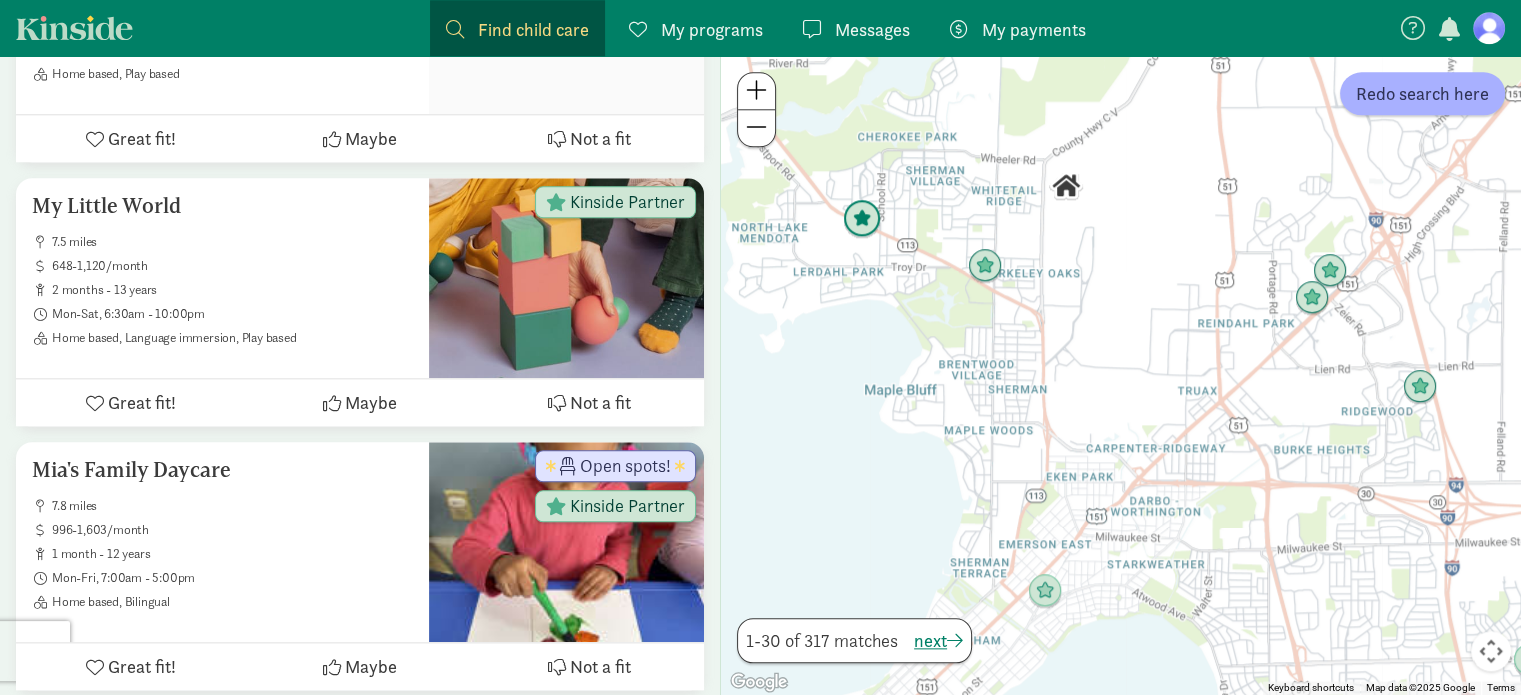 click at bounding box center [862, 219] 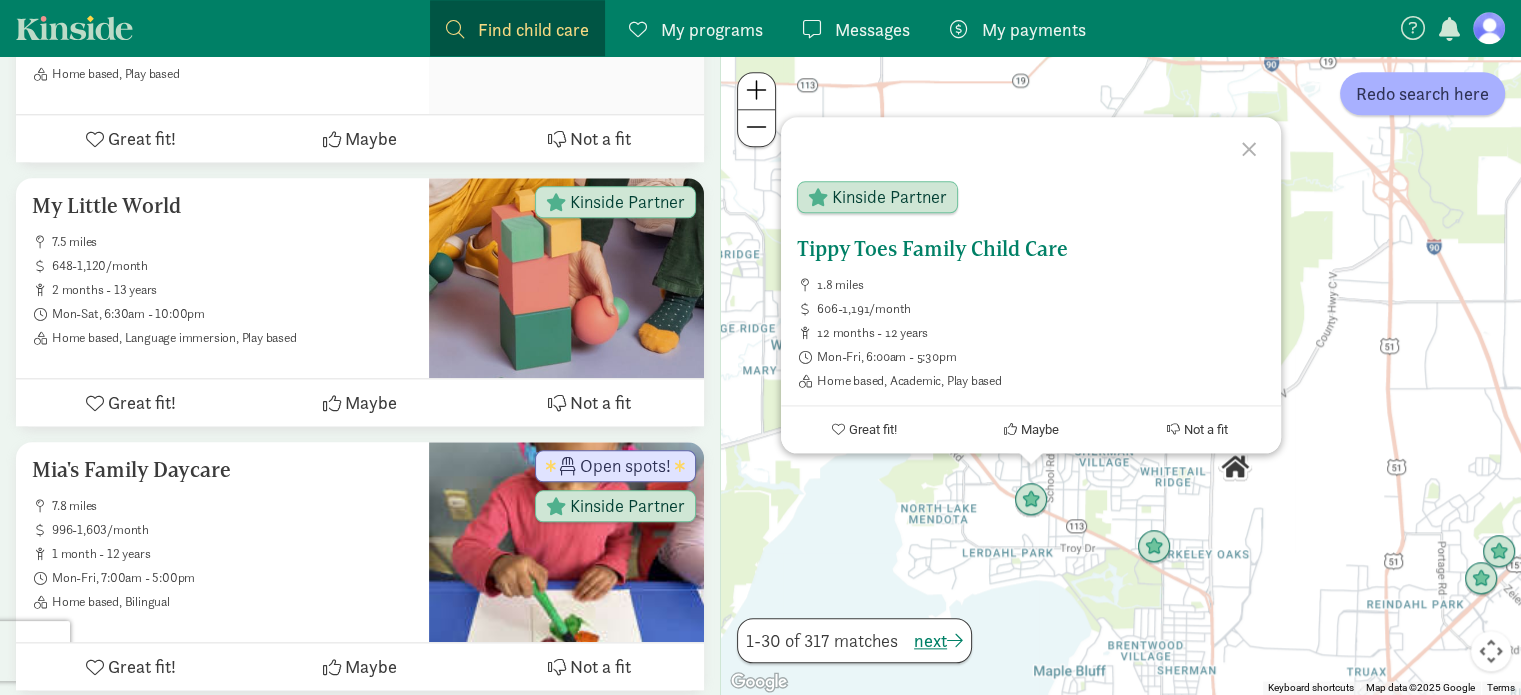click on "Tippy Toes Family Child Care" at bounding box center (1031, 249) 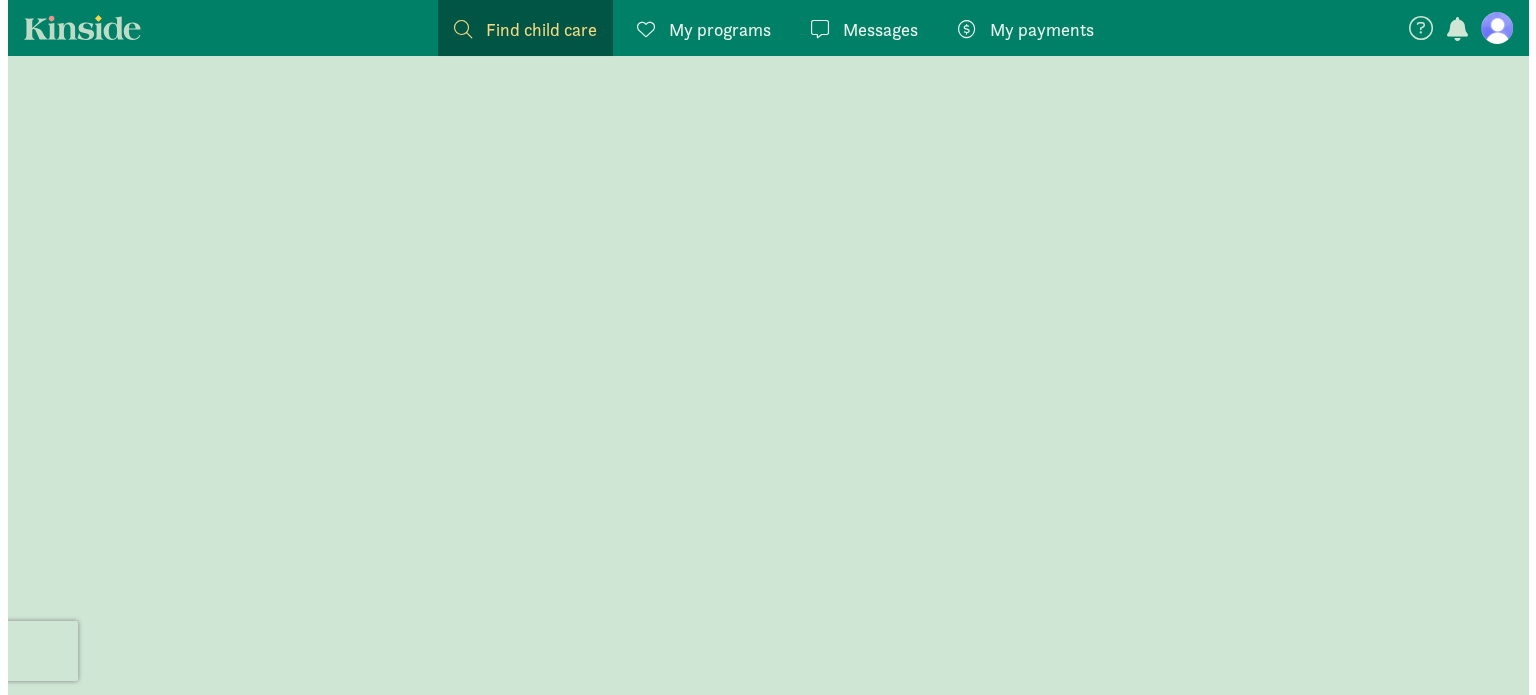 scroll, scrollTop: 0, scrollLeft: 0, axis: both 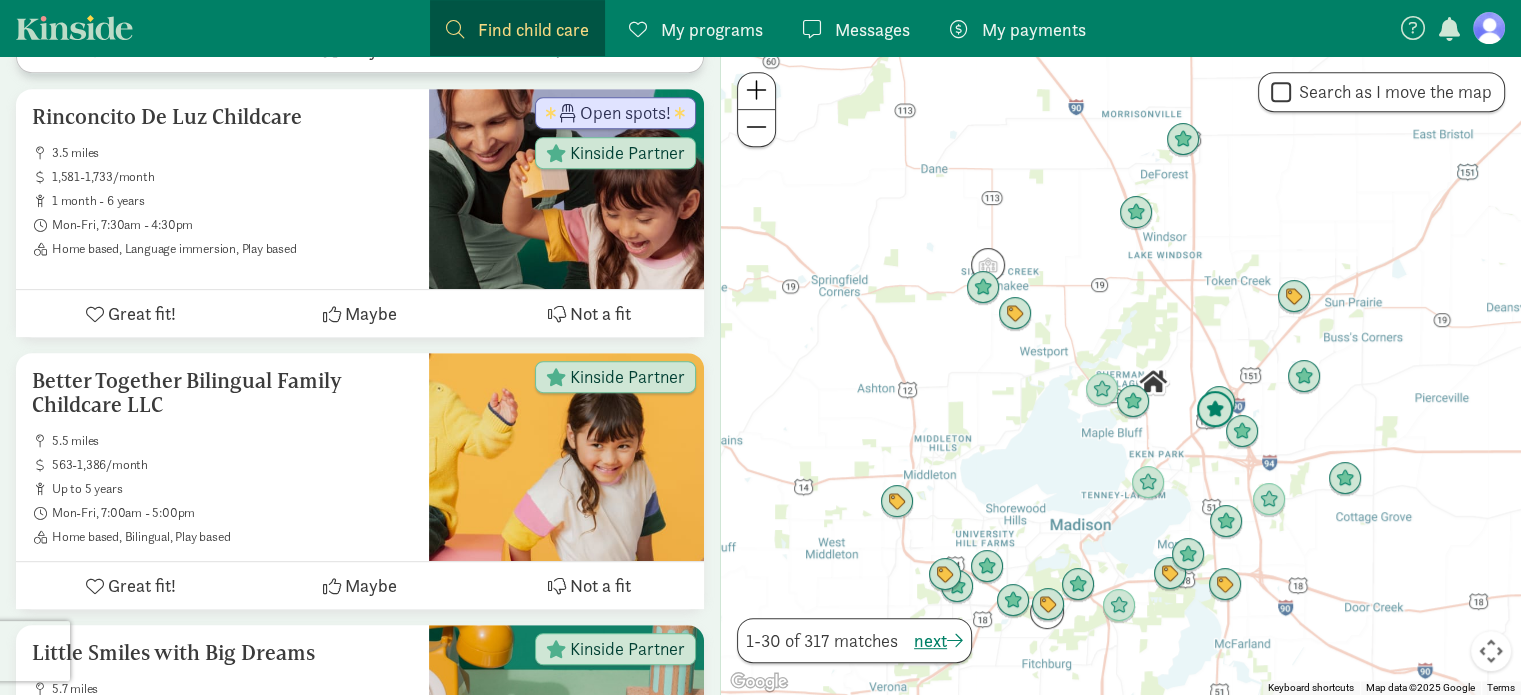 click at bounding box center [1215, 410] 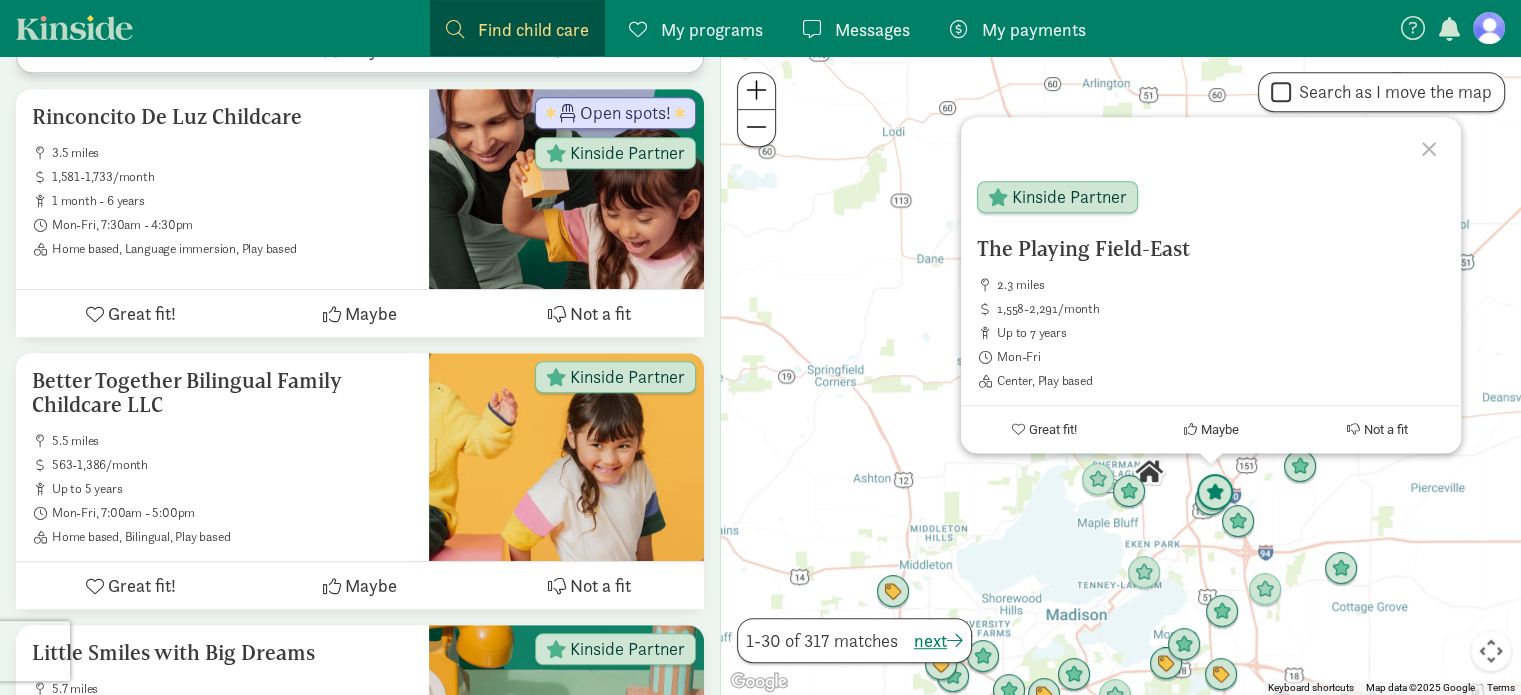 click at bounding box center (1215, 493) 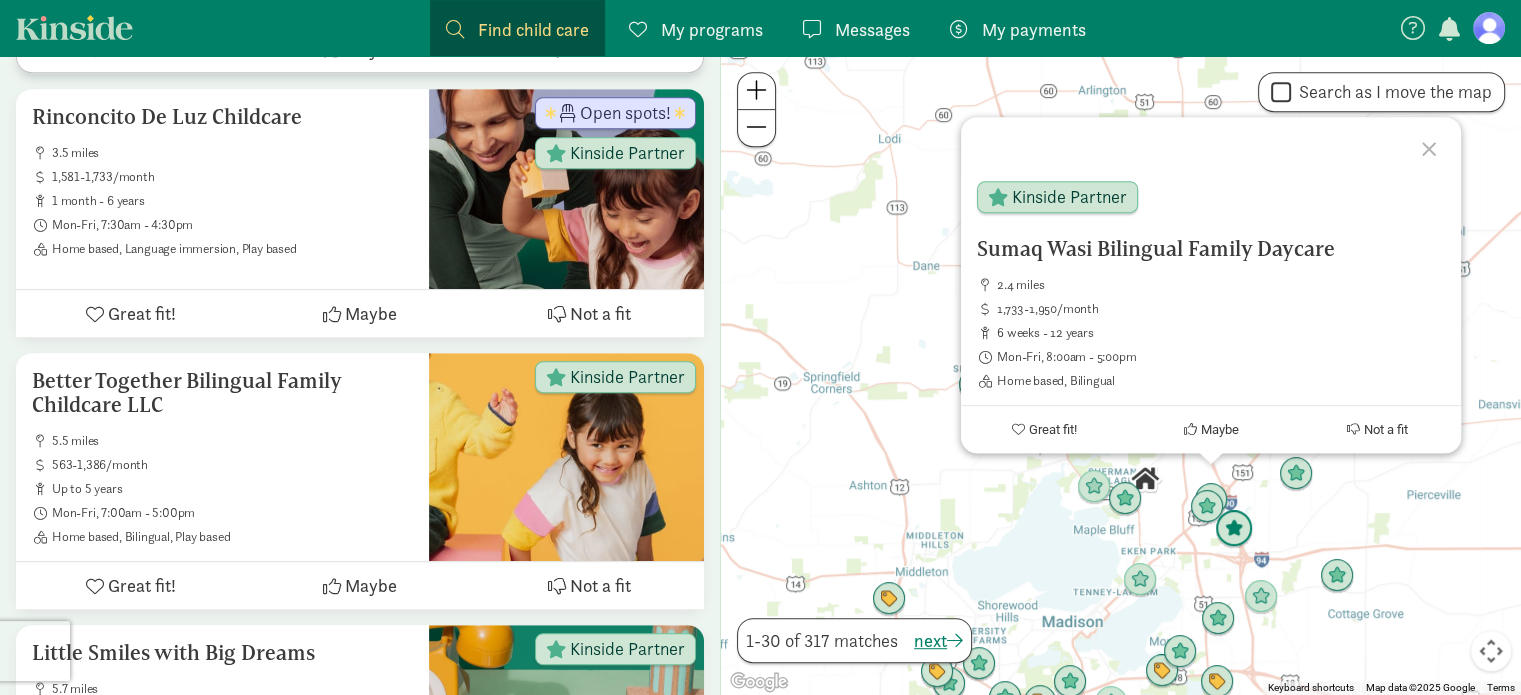 click at bounding box center (1234, 529) 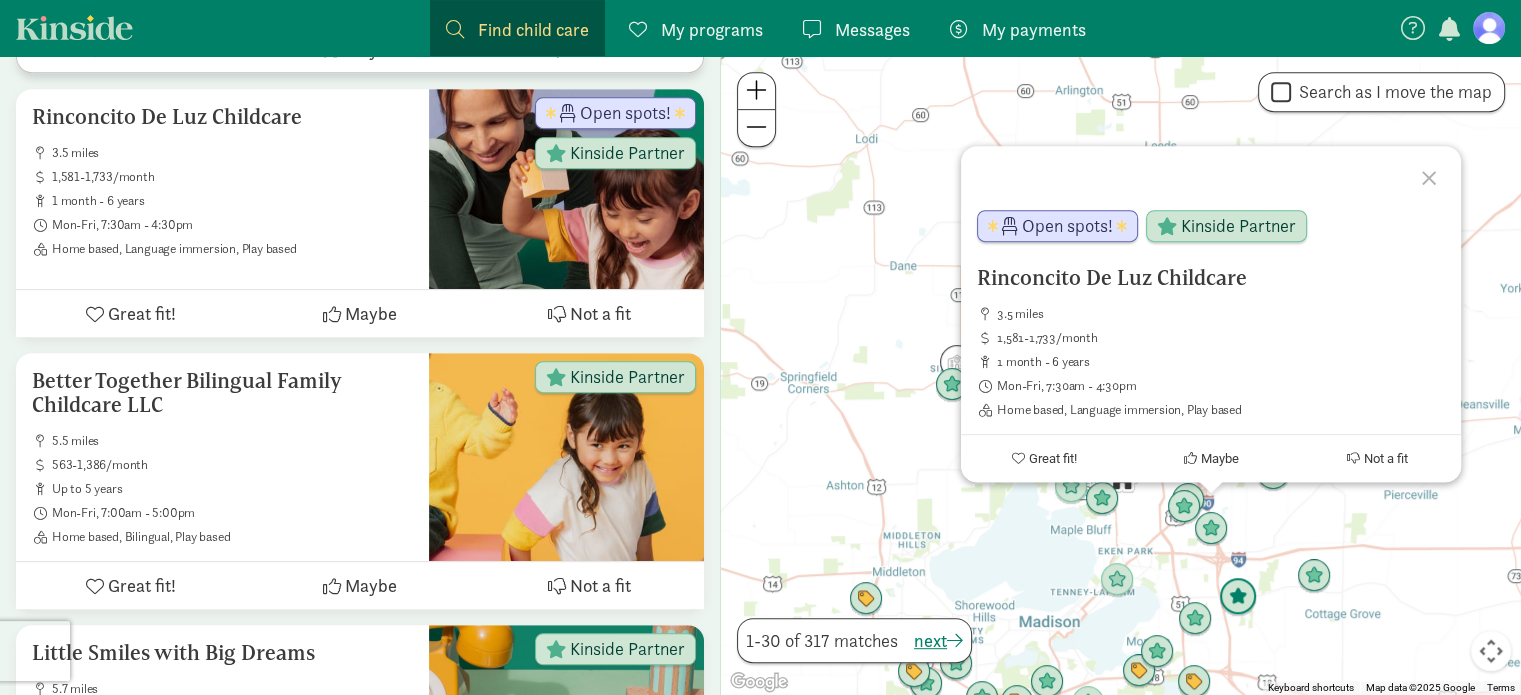 click at bounding box center [1238, 597] 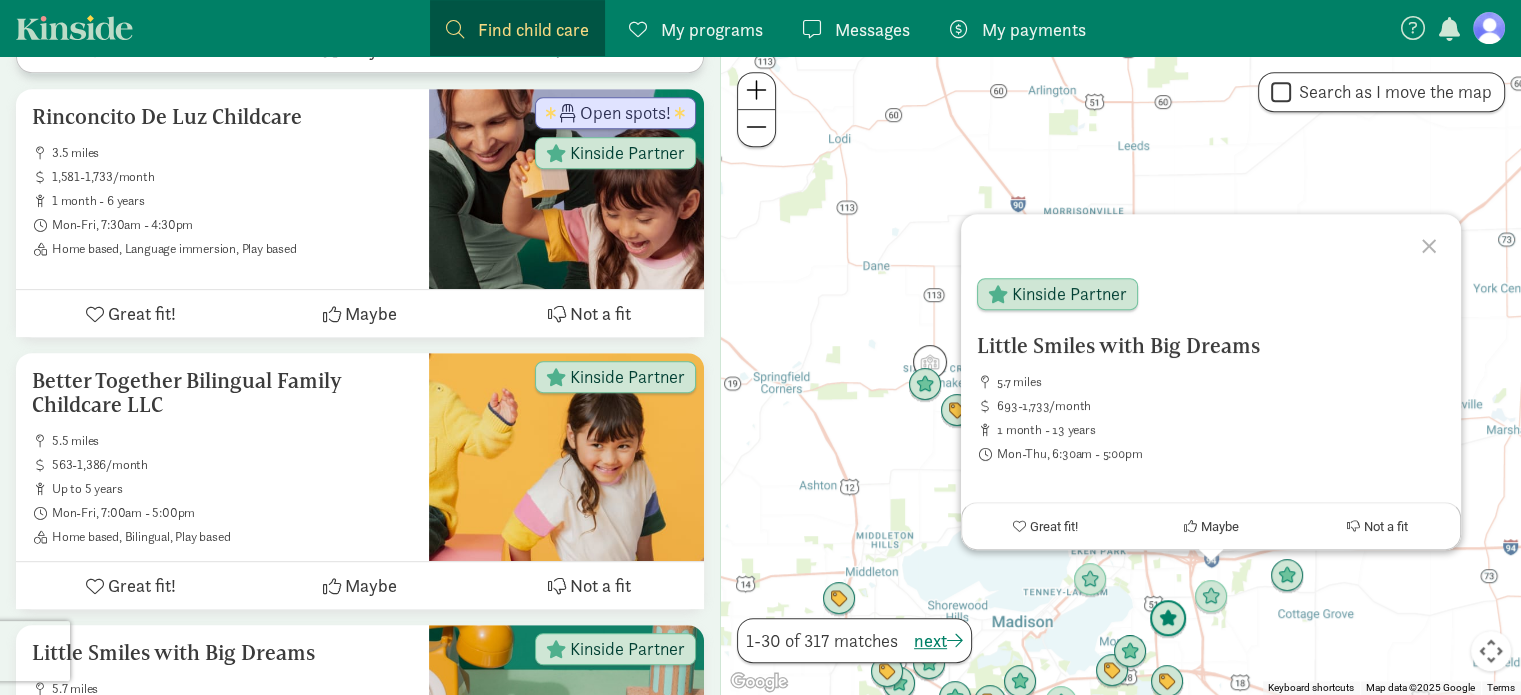 click at bounding box center (1168, 619) 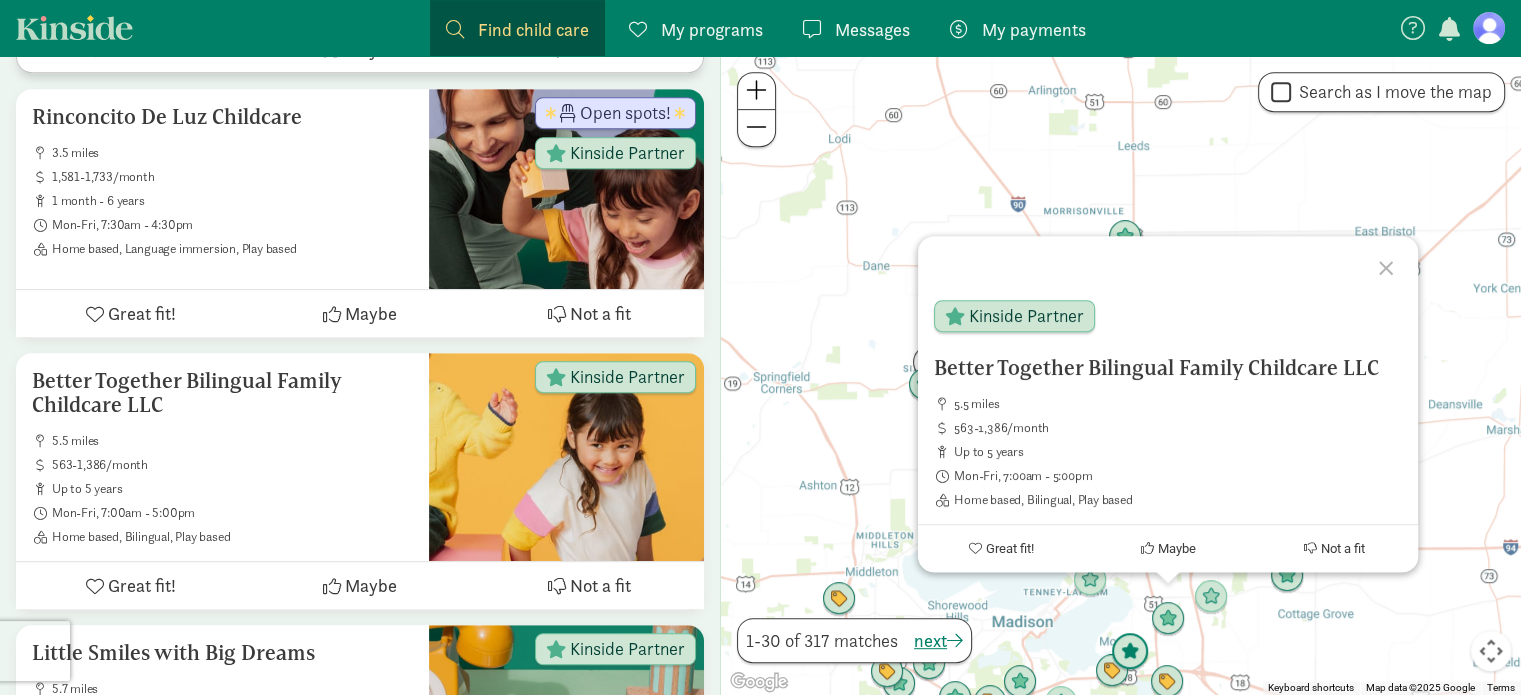 click at bounding box center [1130, 652] 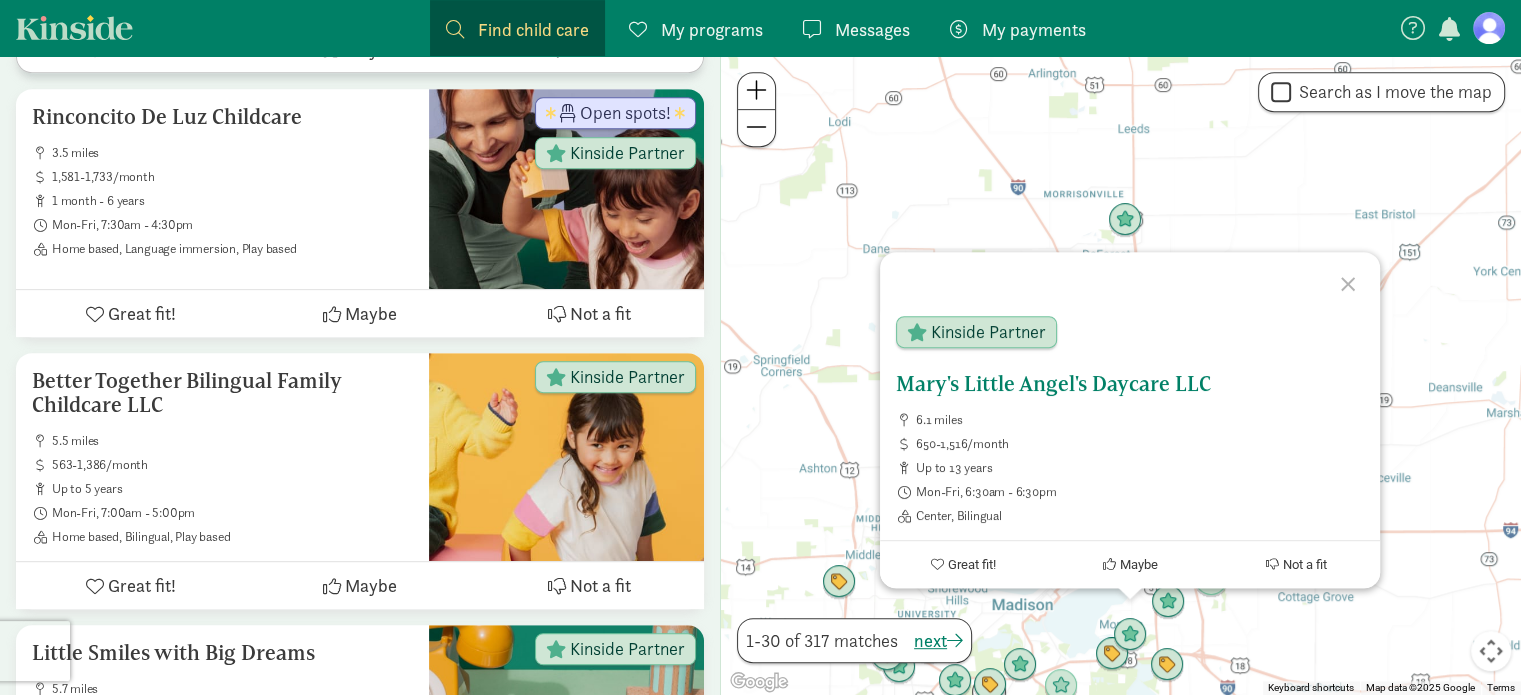 click on "Kinside Partner" at bounding box center [988, 332] 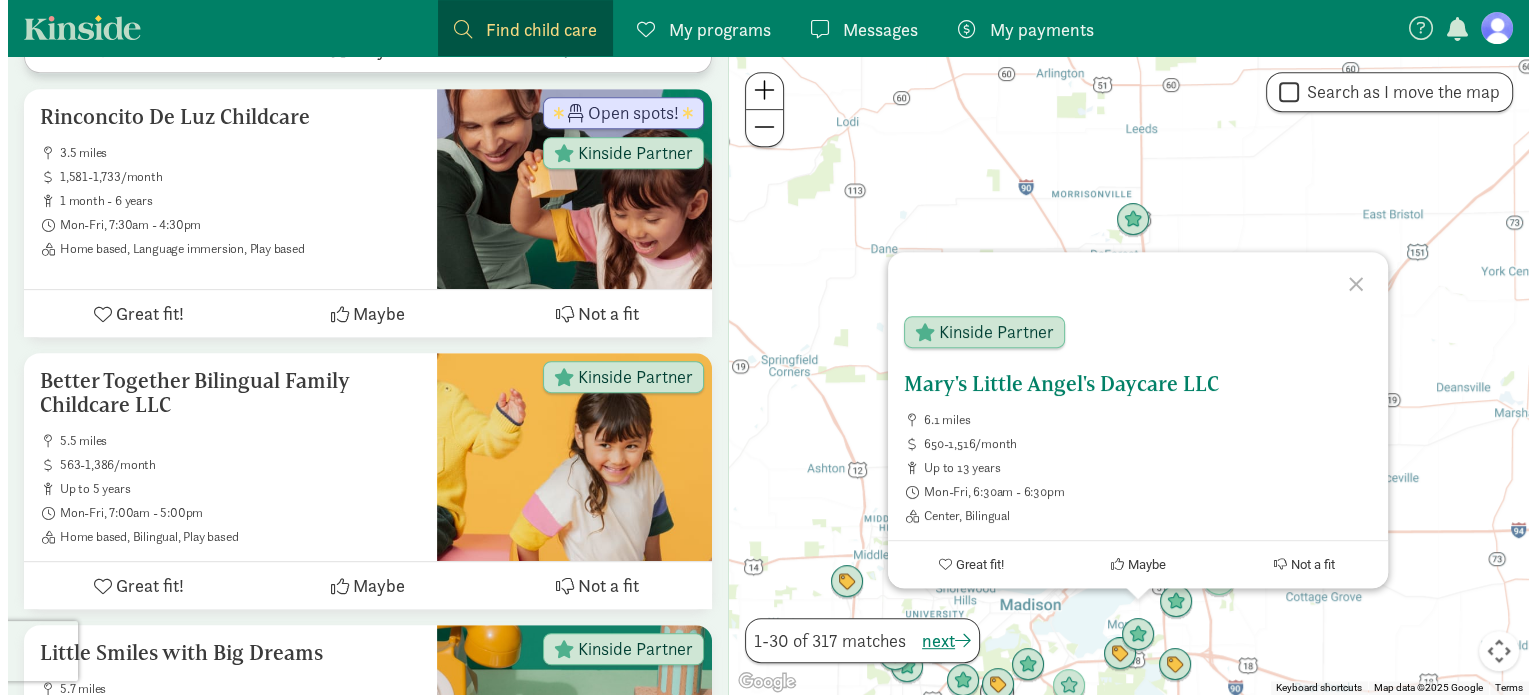 scroll, scrollTop: 0, scrollLeft: 0, axis: both 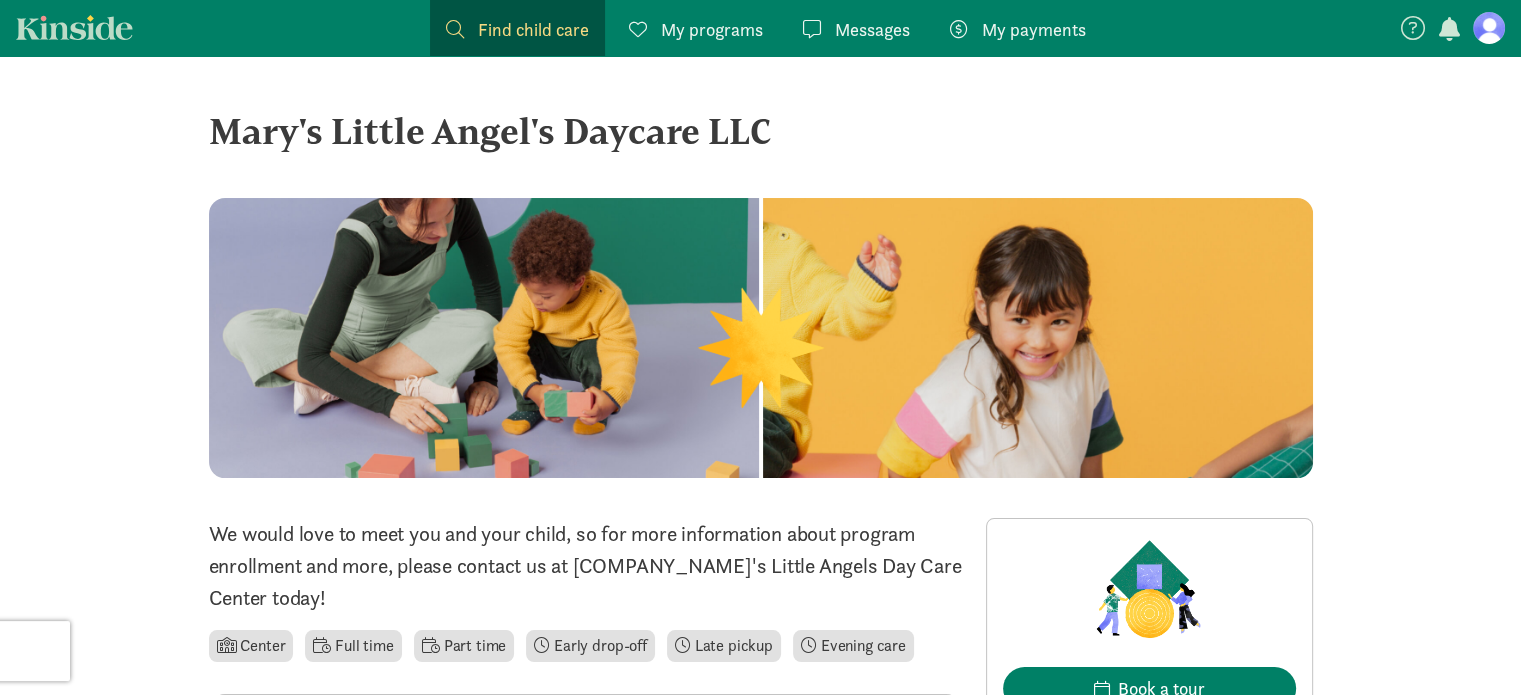 click on "We would love to meet you and your child, so for more information about program enrollment and more, please contact us at Mary's Little Angels Day Care Center today!" at bounding box center (585, 566) 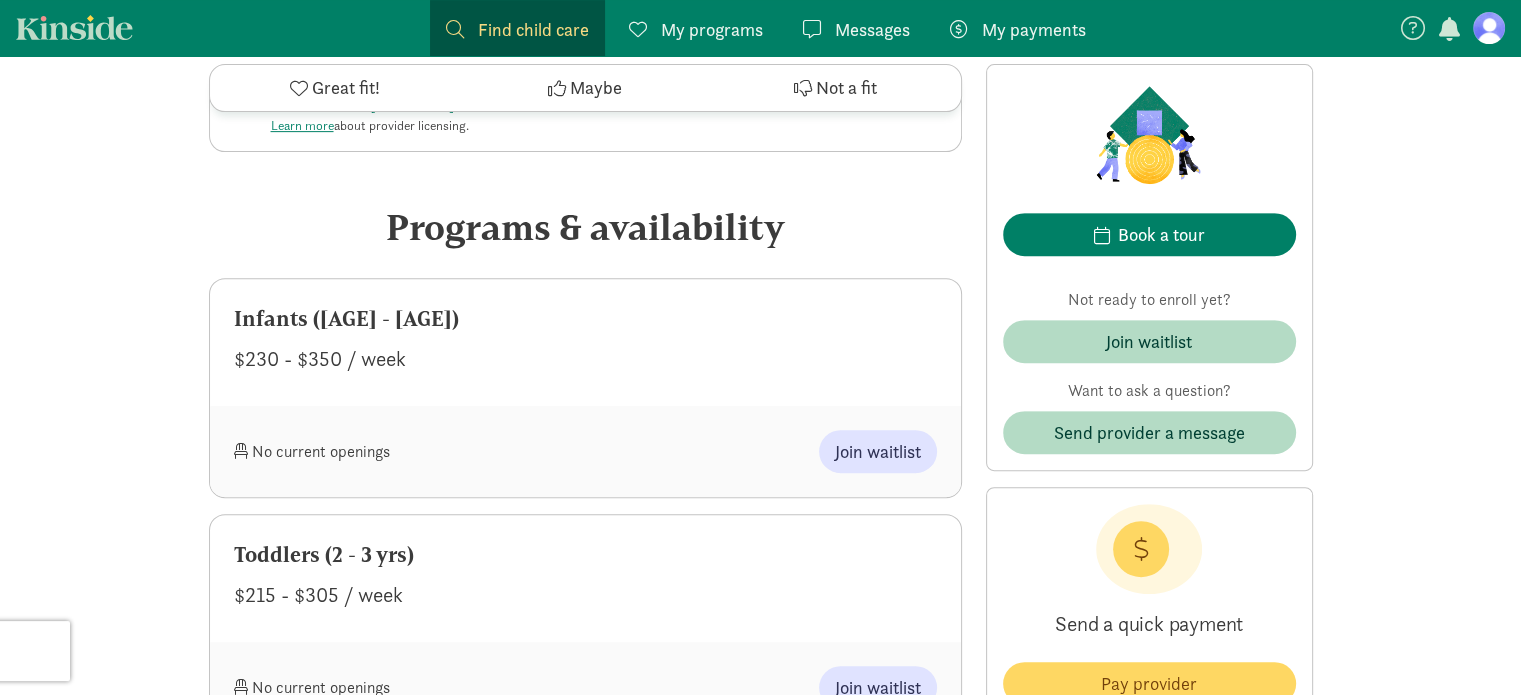 scroll, scrollTop: 800, scrollLeft: 0, axis: vertical 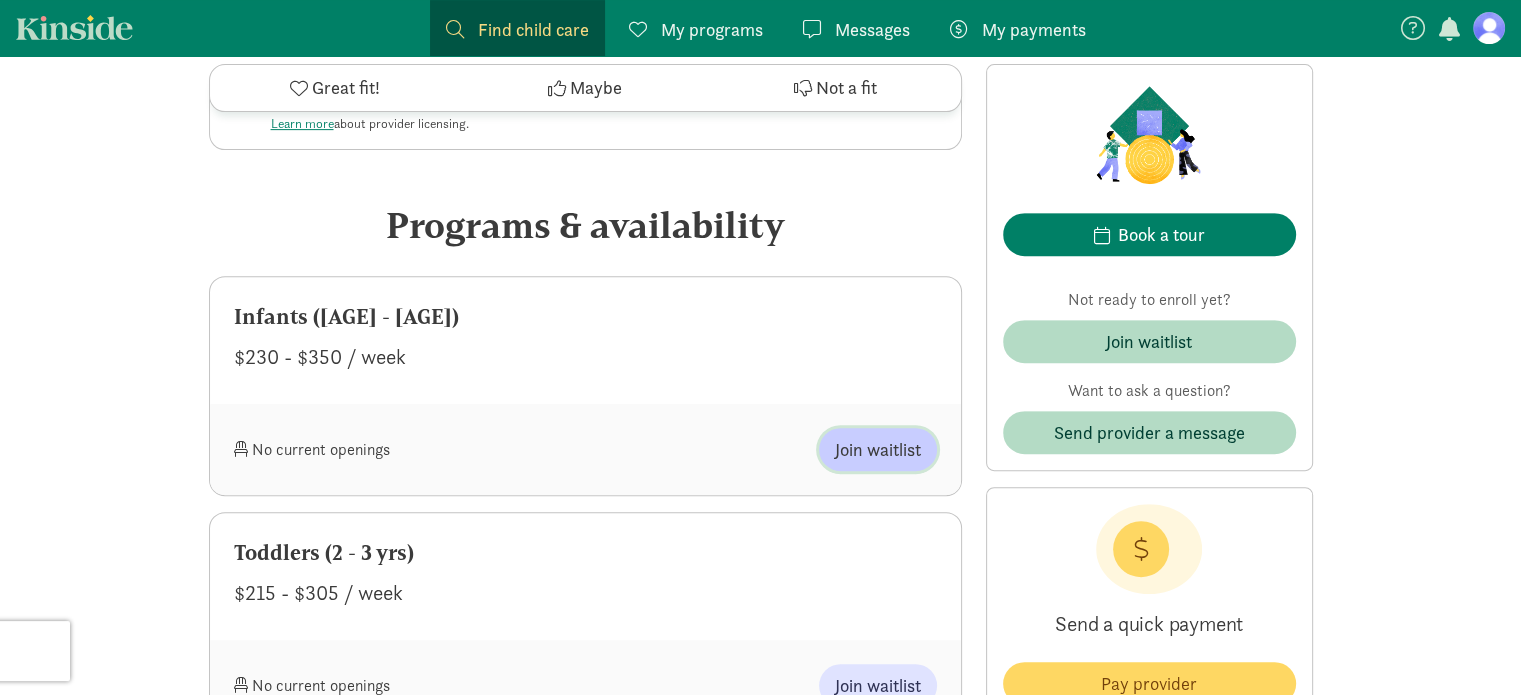 click on "Join waitlist" at bounding box center (878, 449) 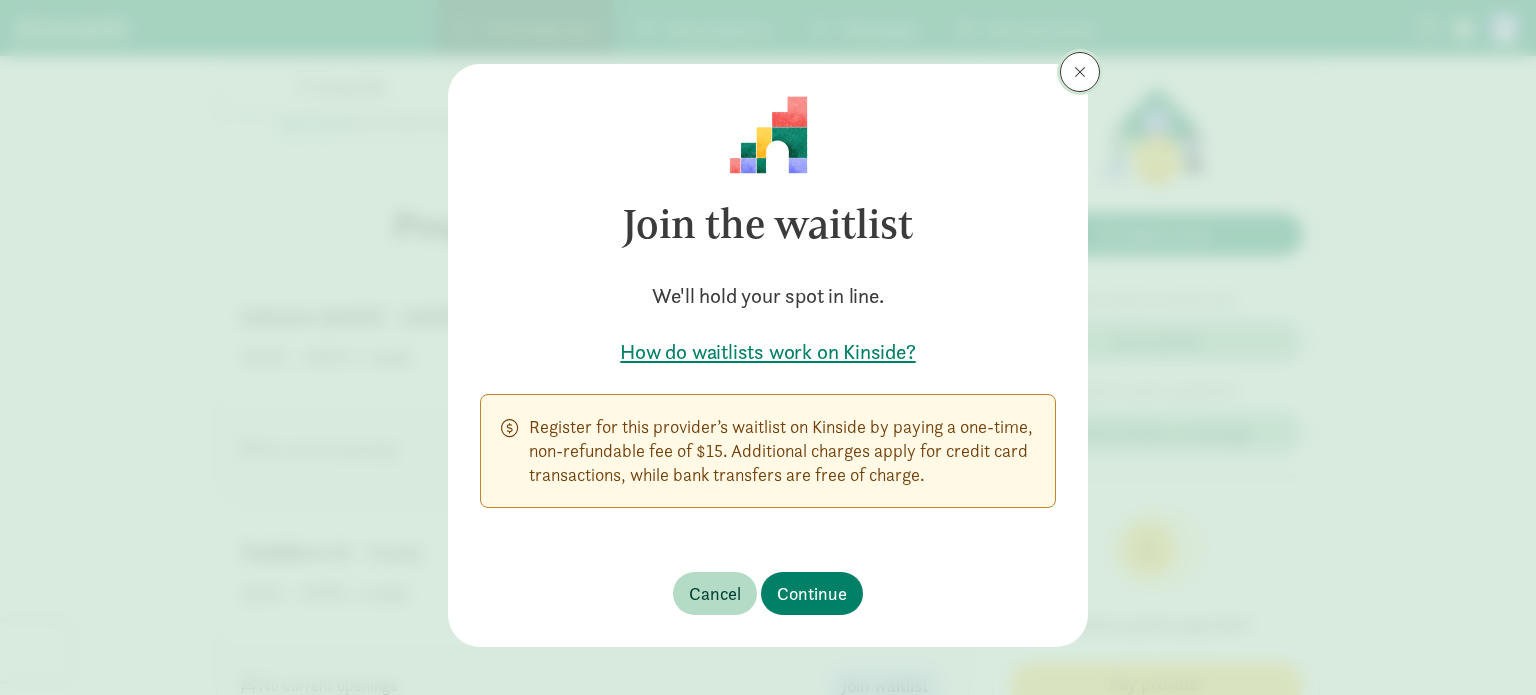 click at bounding box center (1080, 72) 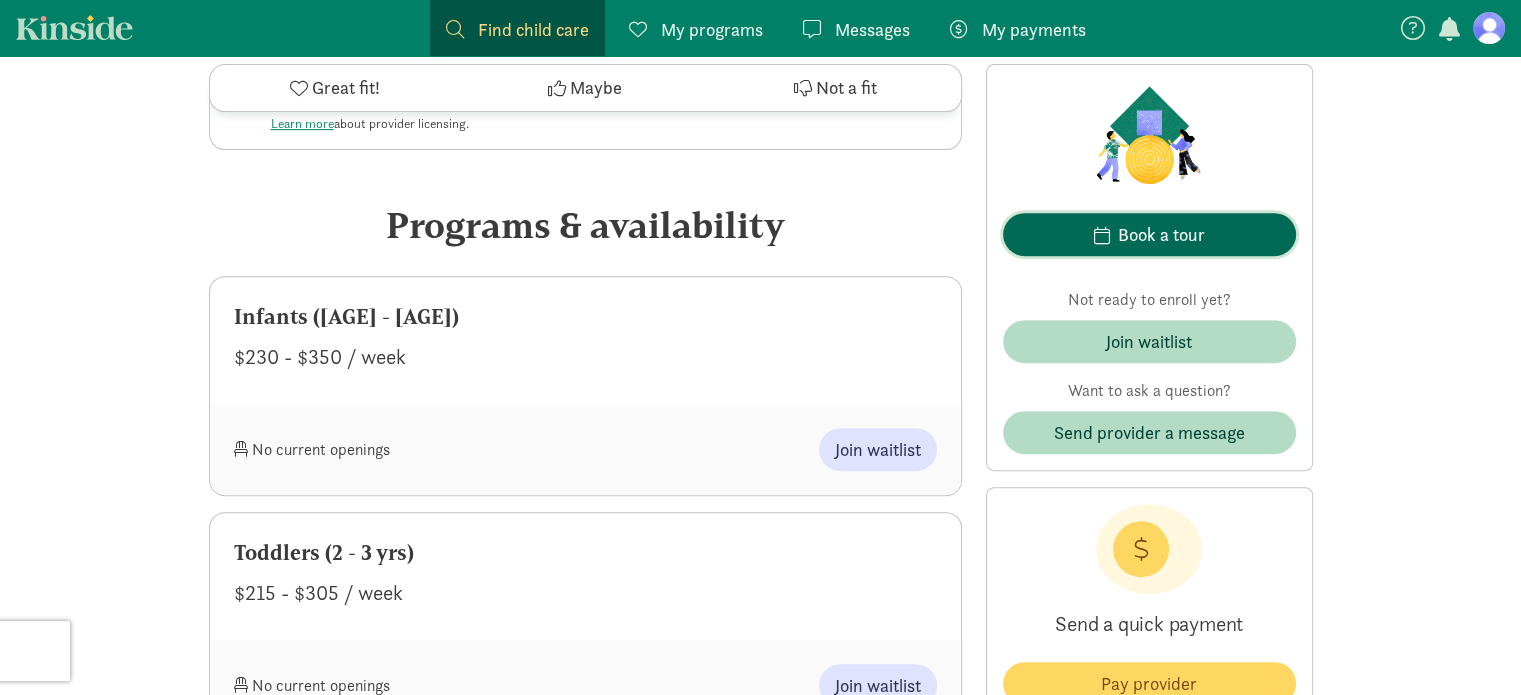 click at bounding box center [1102, 235] 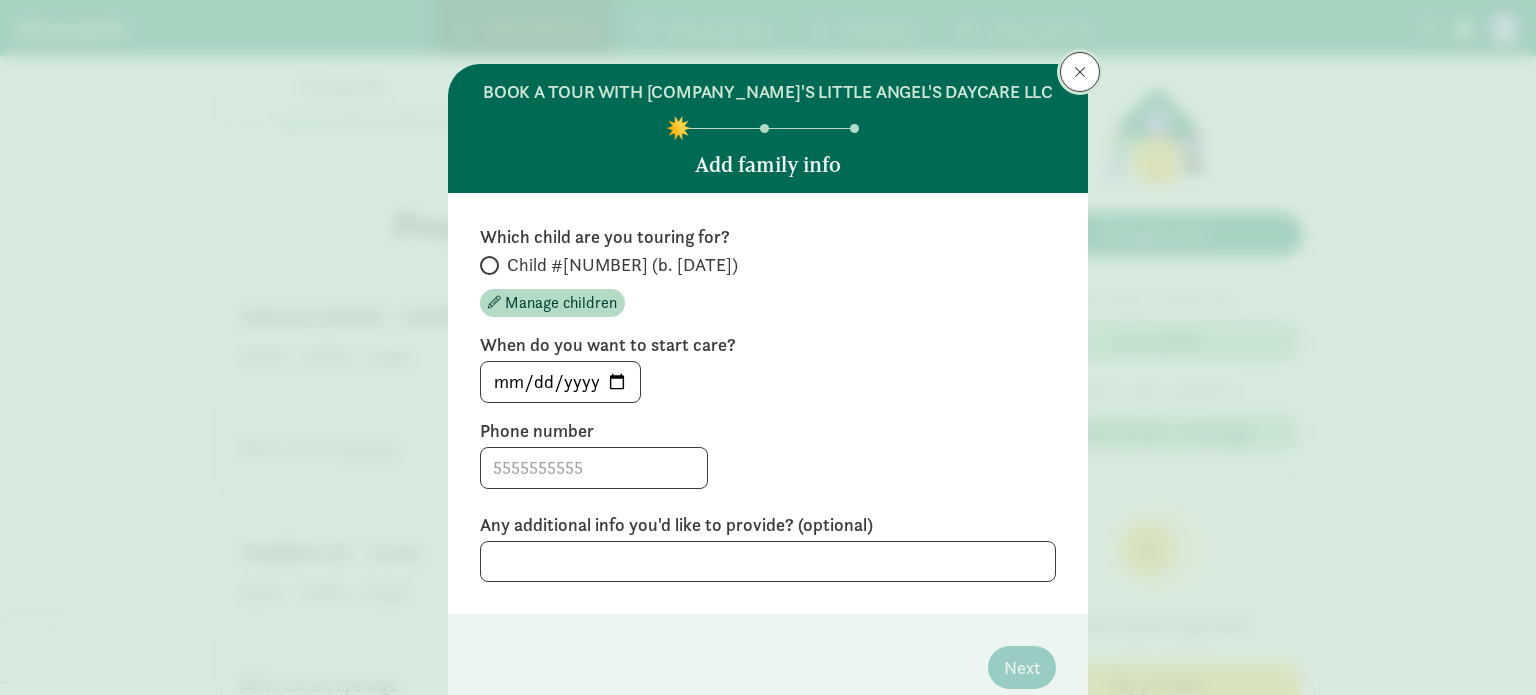 click at bounding box center [1080, 72] 